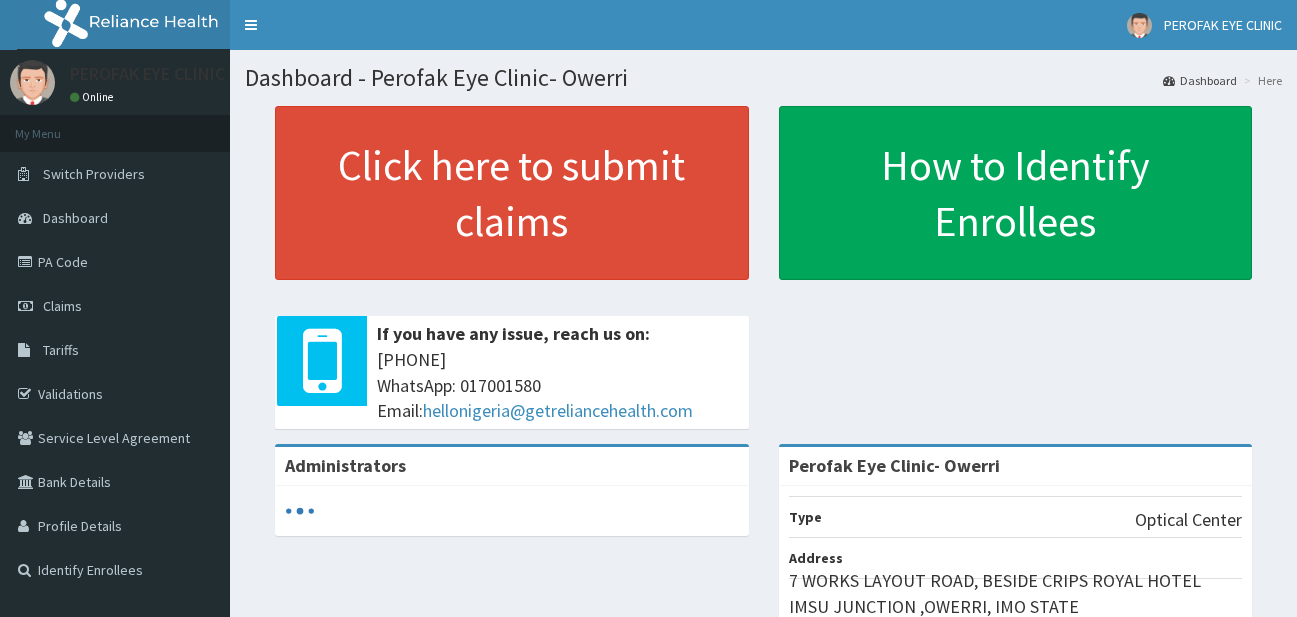scroll, scrollTop: 0, scrollLeft: 0, axis: both 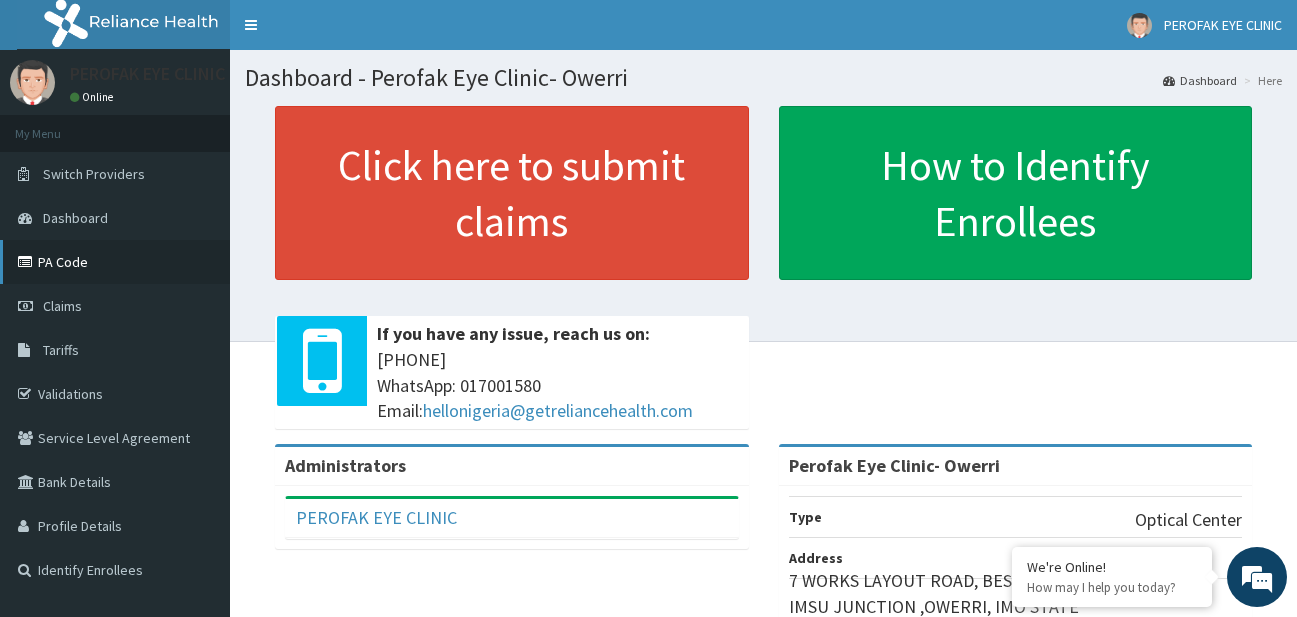 click on "PA Code" at bounding box center (115, 262) 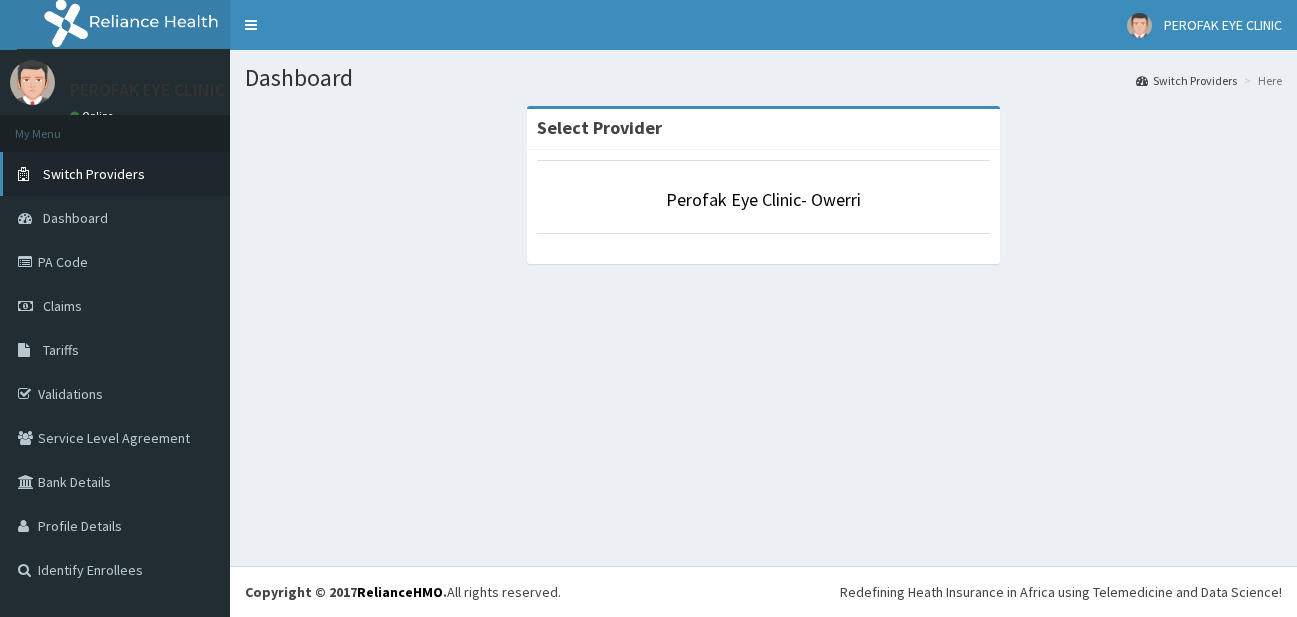 scroll, scrollTop: 0, scrollLeft: 0, axis: both 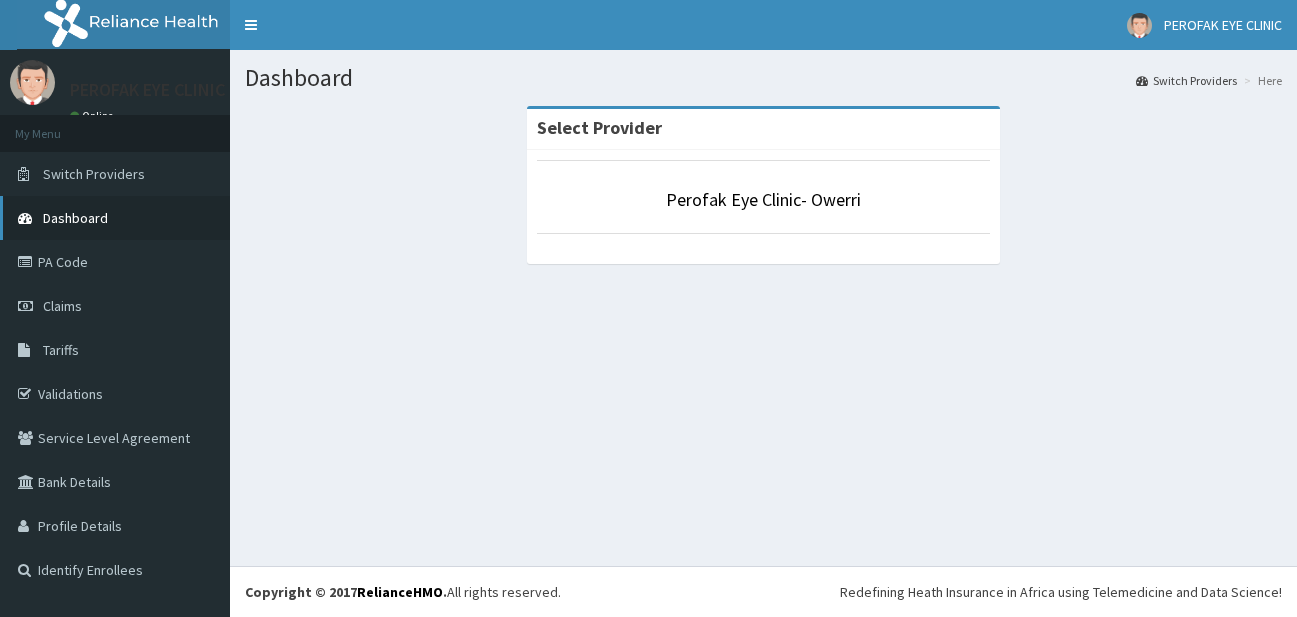 click on "Dashboard" at bounding box center [115, 218] 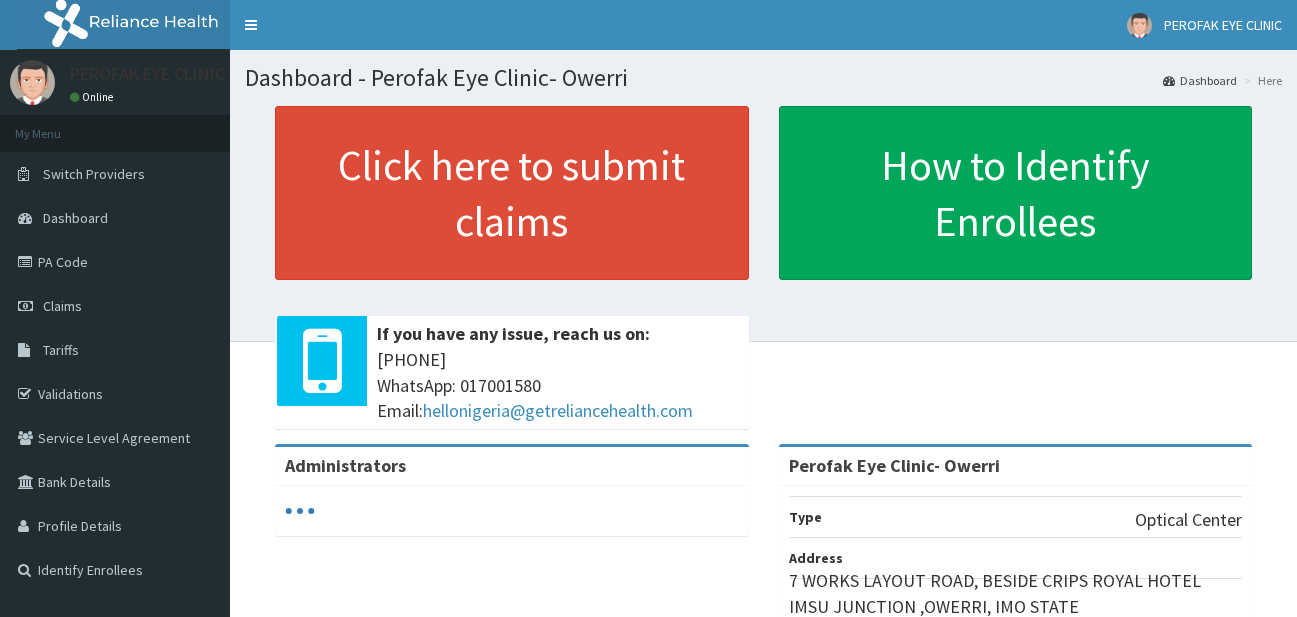 scroll, scrollTop: 0, scrollLeft: 0, axis: both 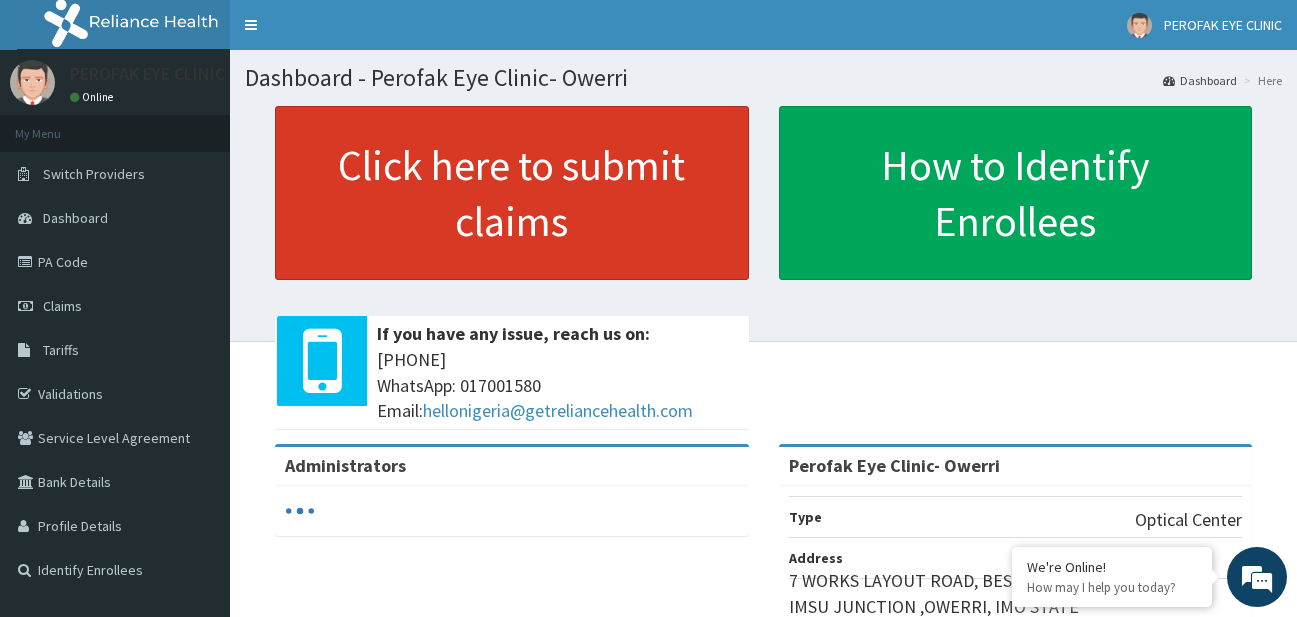 click on "Click here to submit claims" at bounding box center [512, 193] 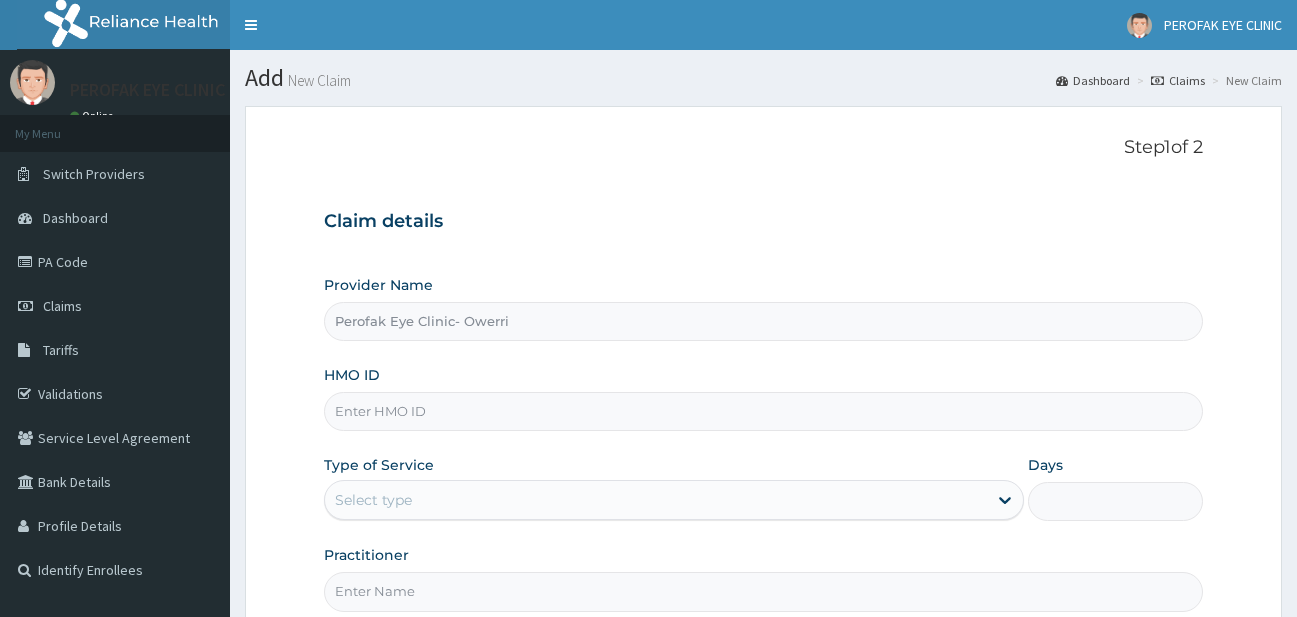 scroll, scrollTop: 0, scrollLeft: 0, axis: both 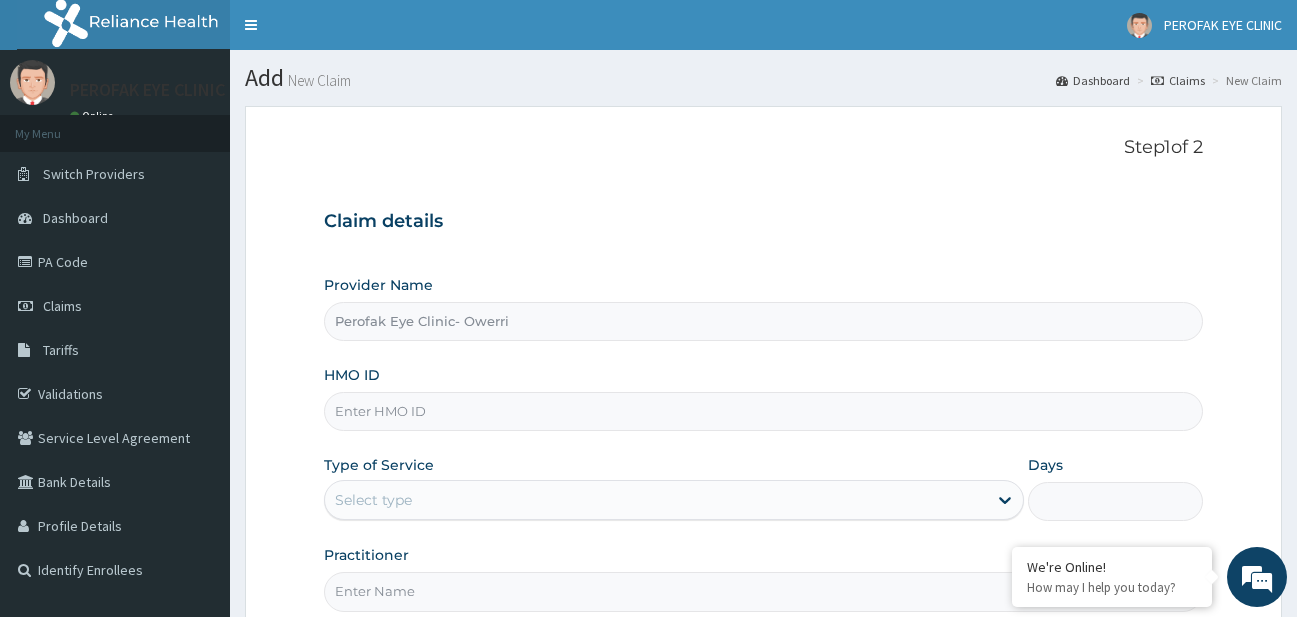 click on "HMO ID" at bounding box center [764, 411] 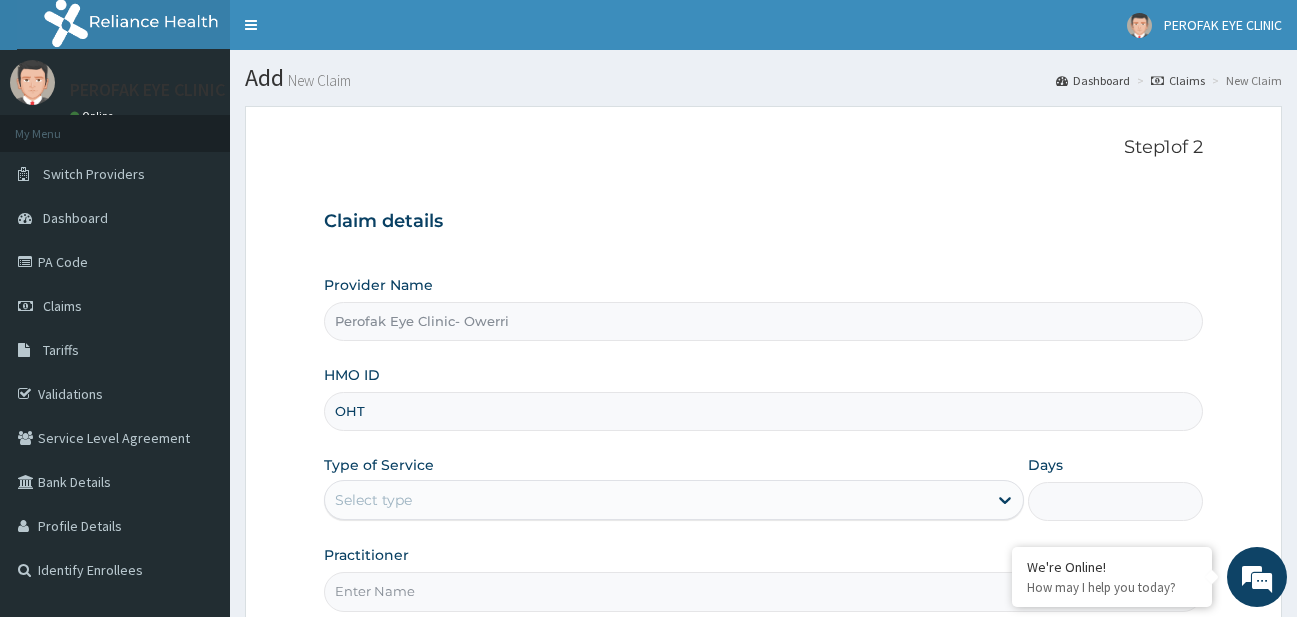 scroll, scrollTop: 0, scrollLeft: 0, axis: both 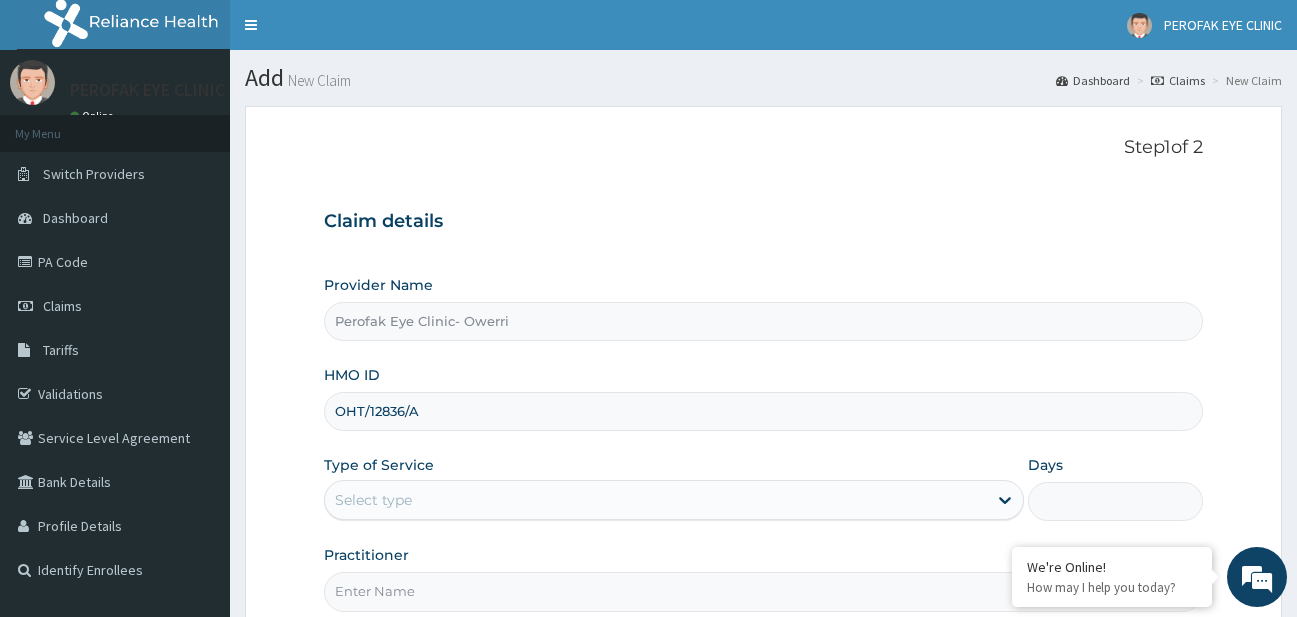 type on "OHT/12836/A" 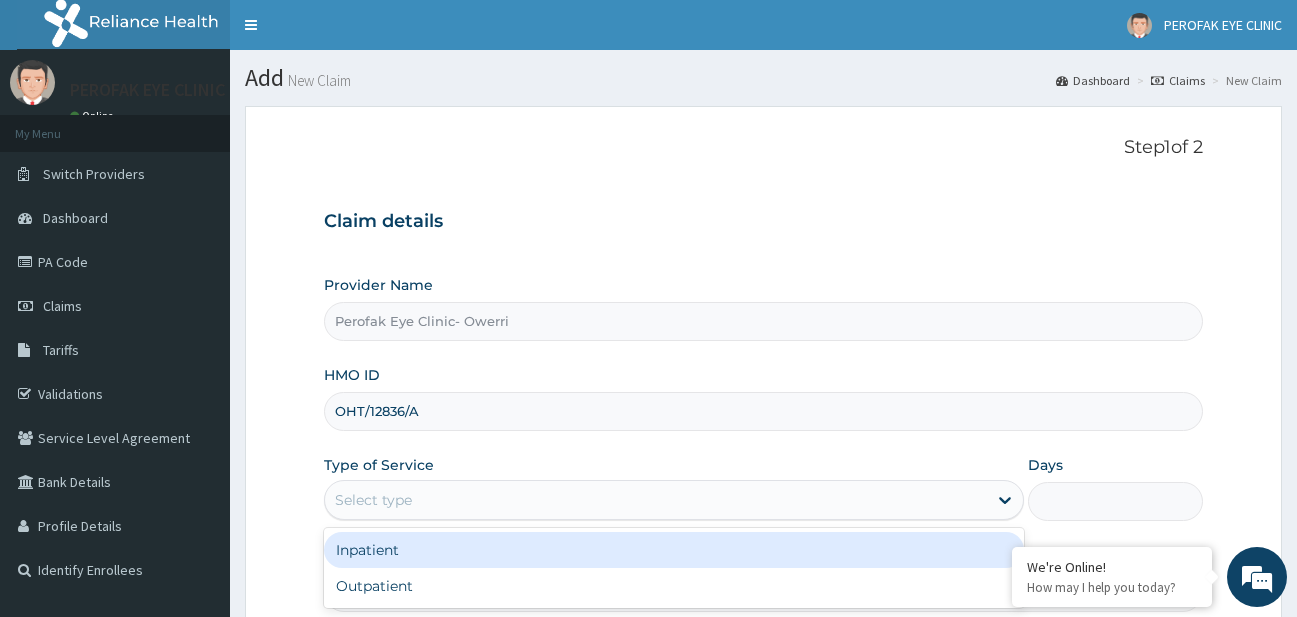 click on "Select type" at bounding box center [373, 500] 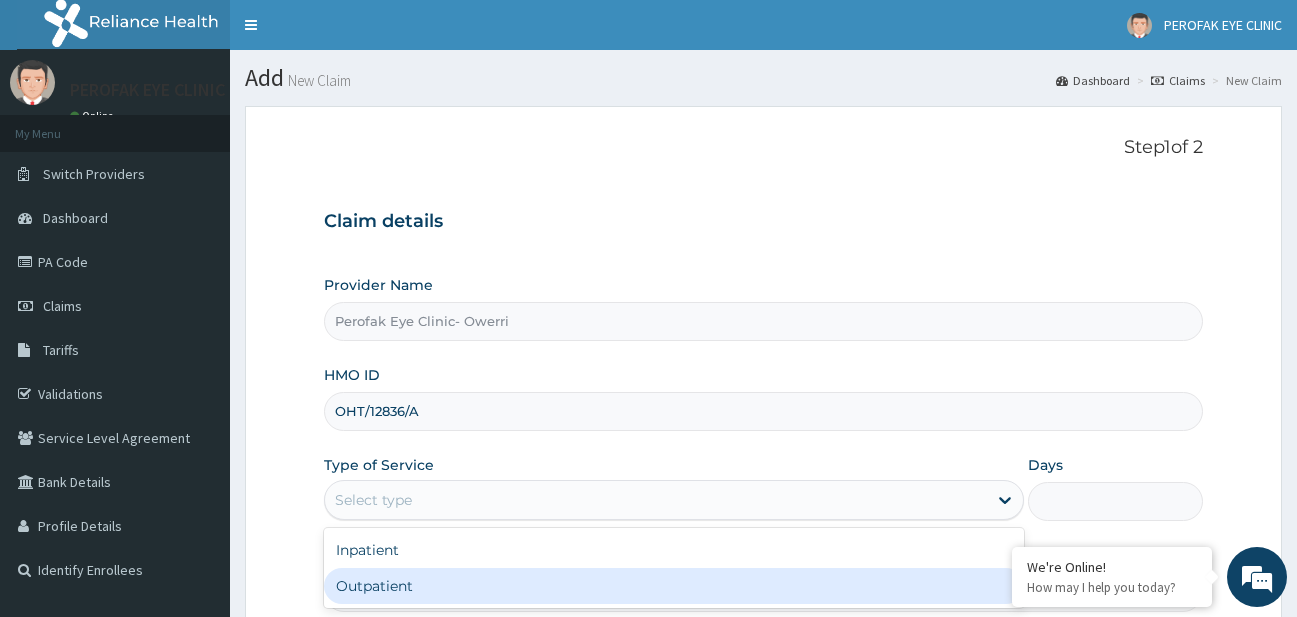 click on "Outpatient" at bounding box center [674, 586] 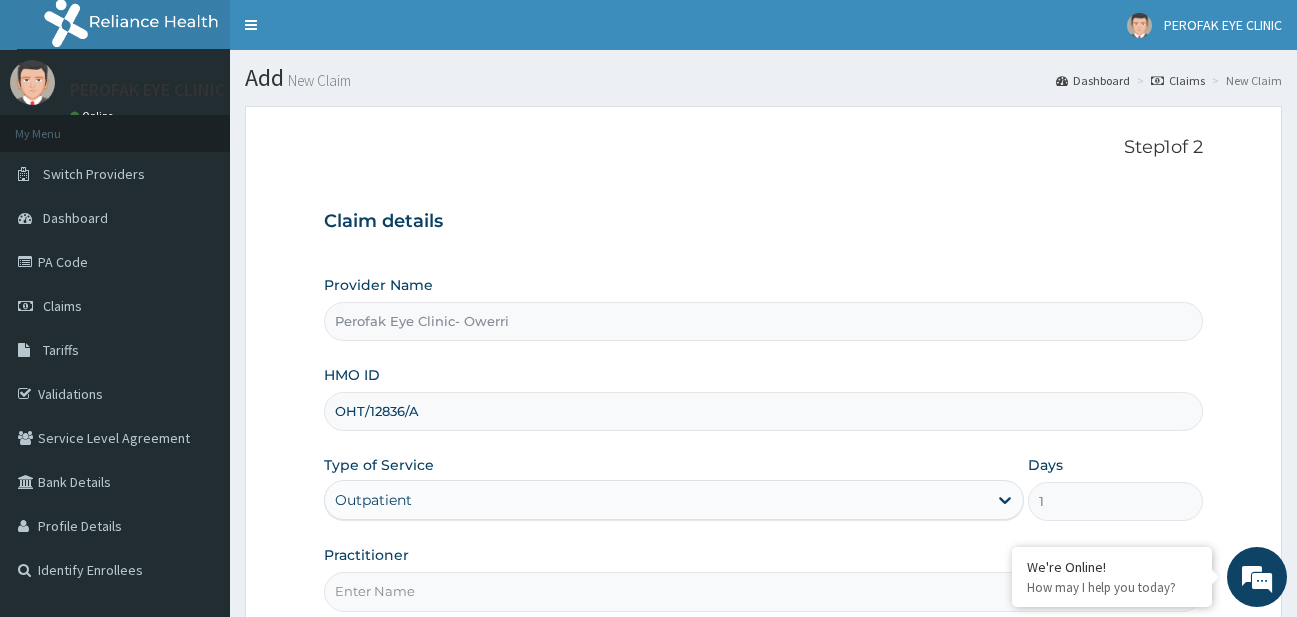 click on "Provider Name Perofak Eye Clinic- Owerri HMO ID OHT/12836/A Type of Service option Outpatient, selected.   Select is focused ,type to refine list, press Down to open the menu,  Outpatient Days 1 Practitioner" at bounding box center [764, 443] 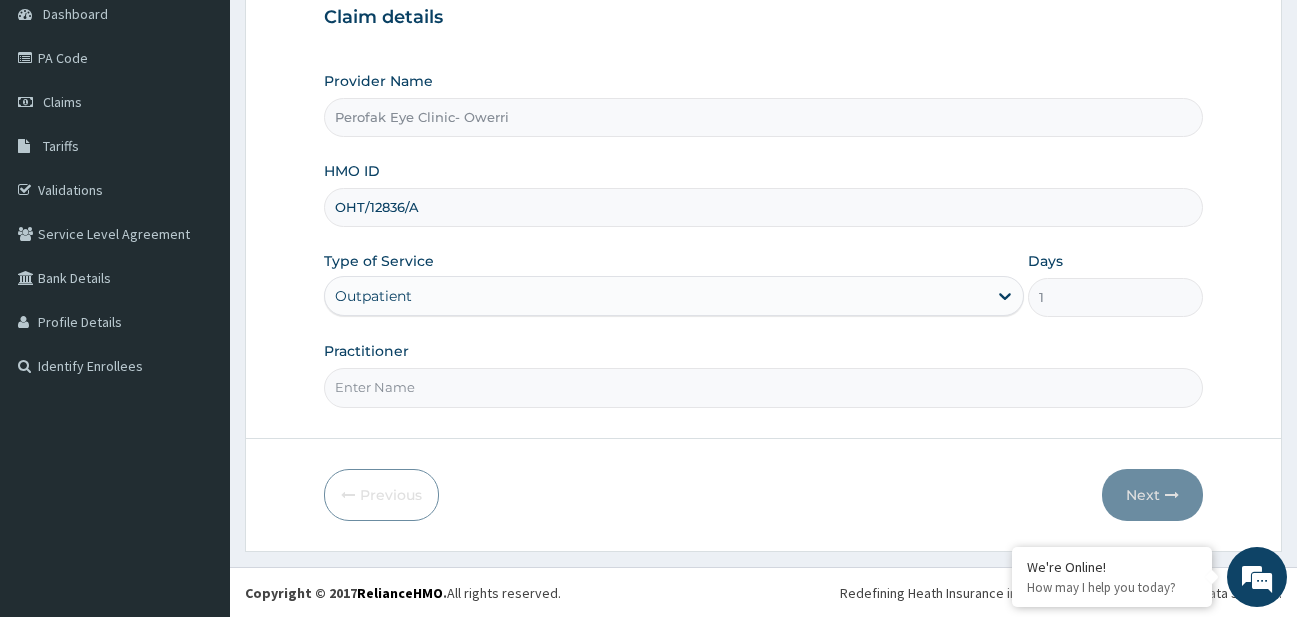 scroll, scrollTop: 205, scrollLeft: 0, axis: vertical 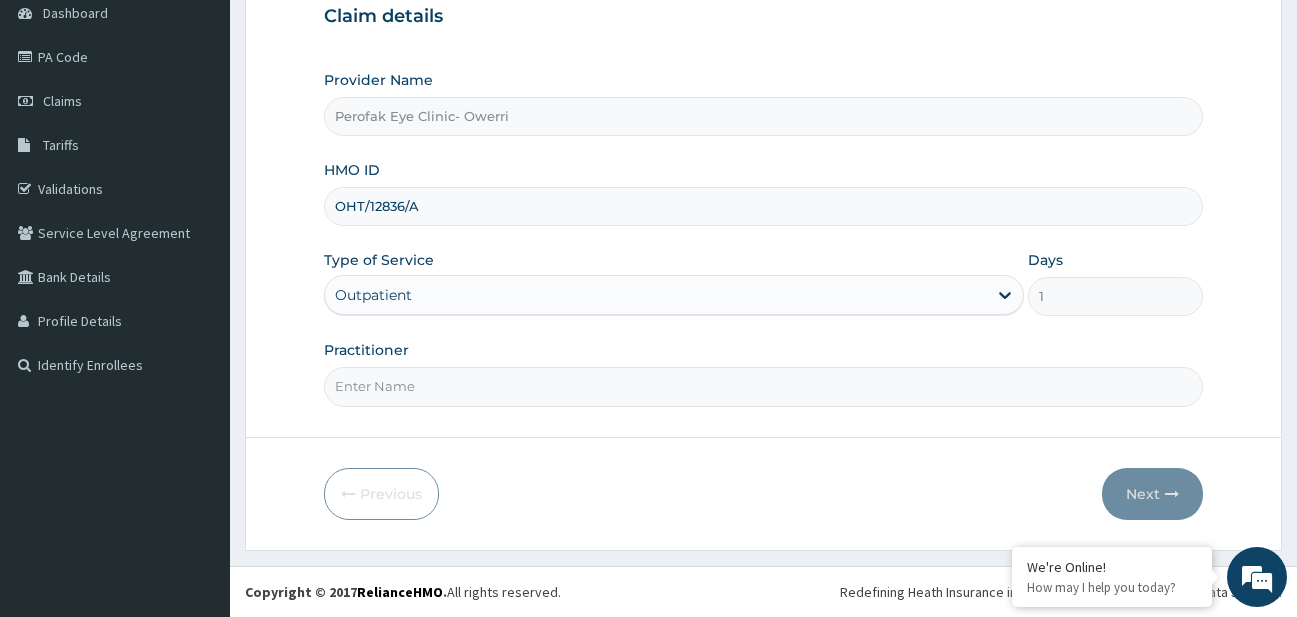click on "Practitioner" at bounding box center [764, 386] 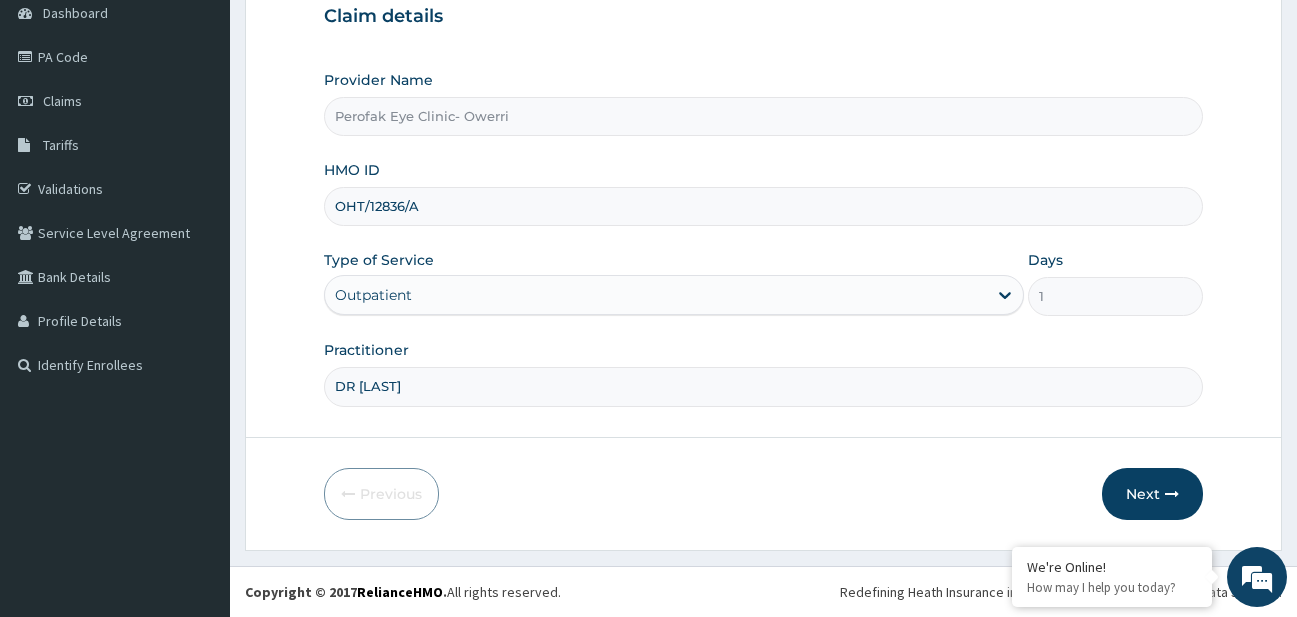 type on "DR Mavis Chukwudi" 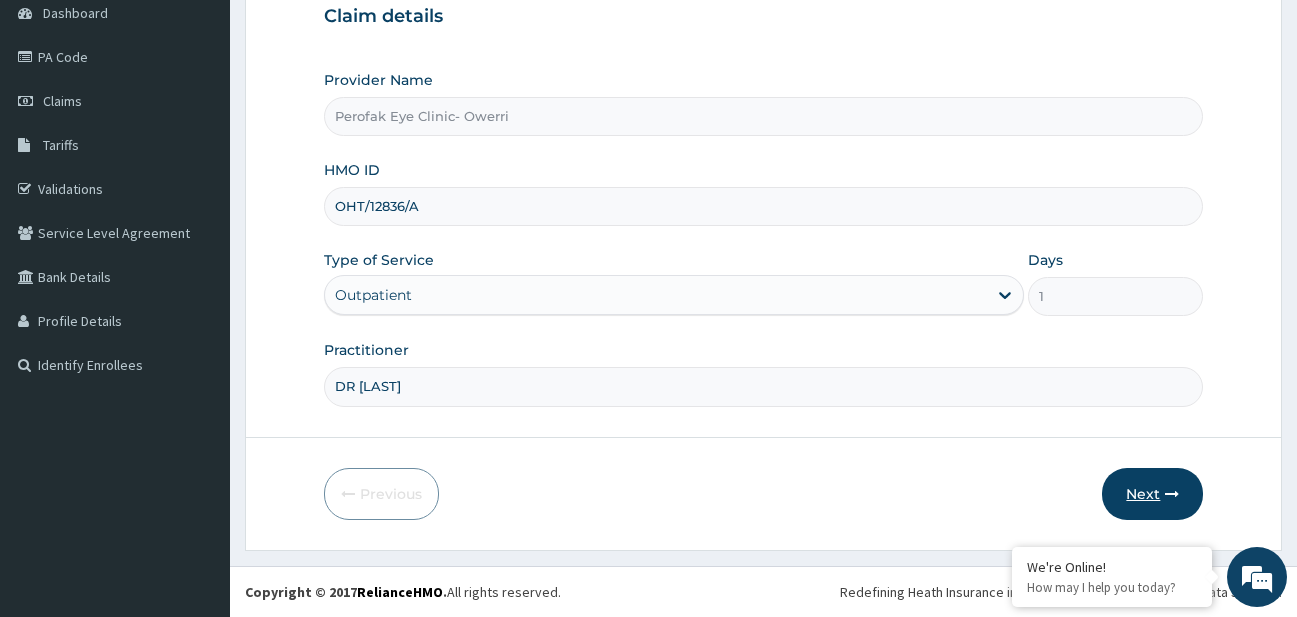click on "Next" at bounding box center (1152, 494) 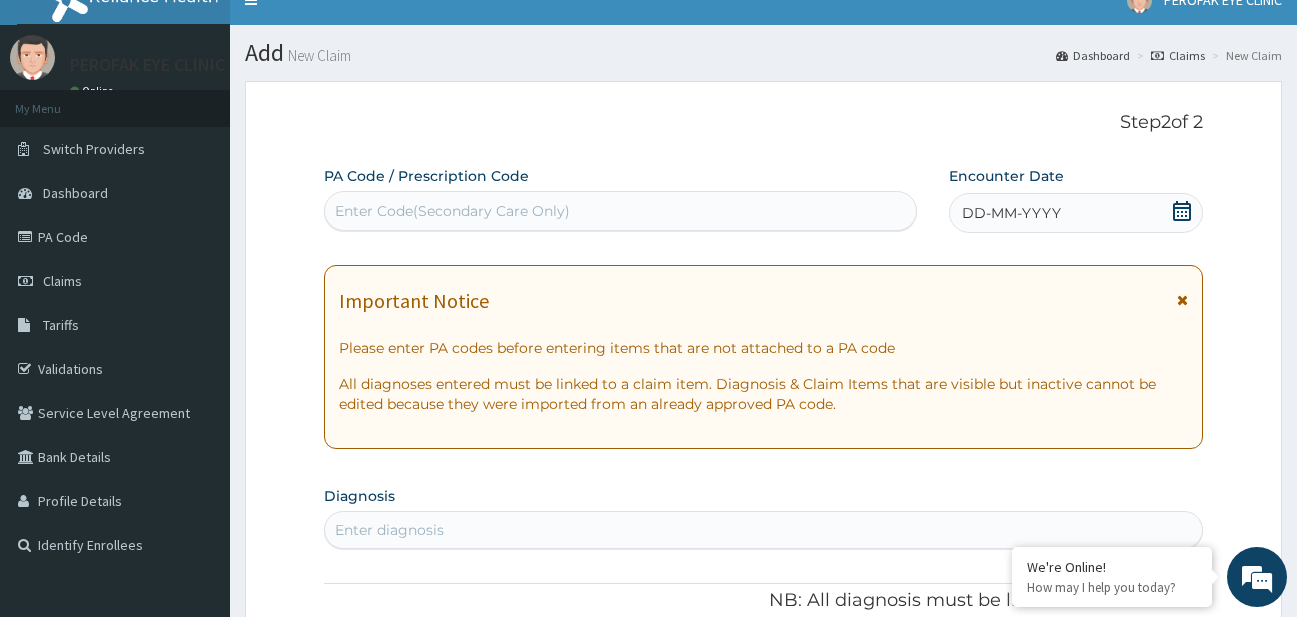 scroll, scrollTop: 0, scrollLeft: 0, axis: both 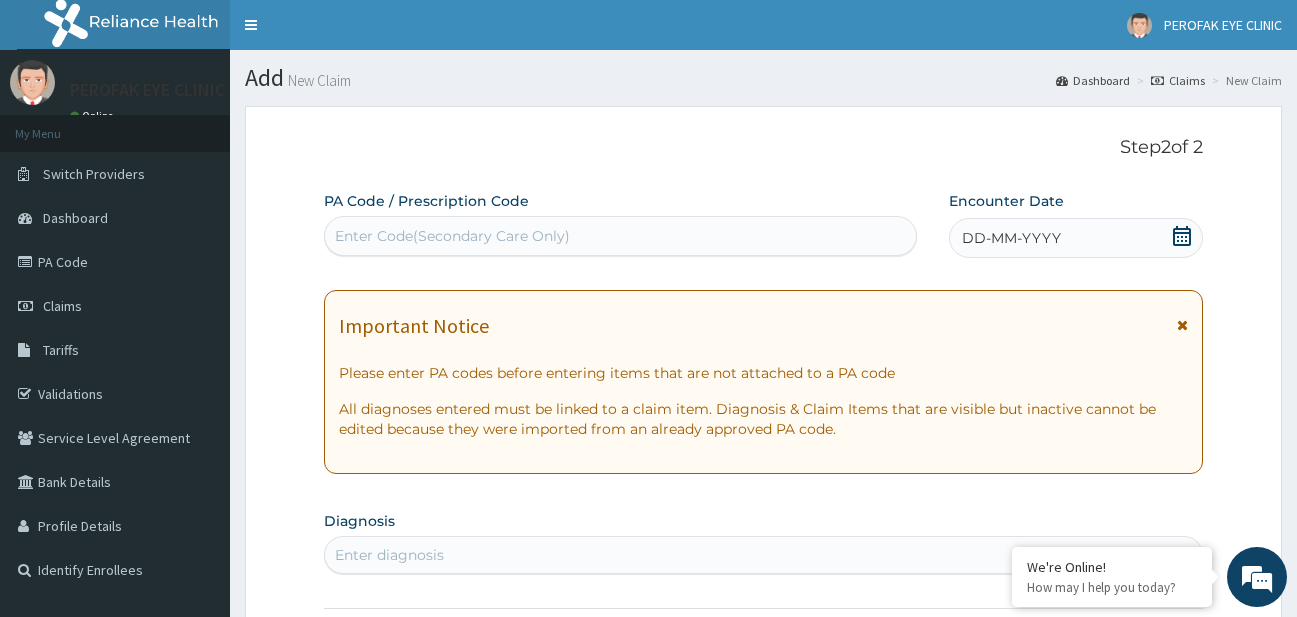 click on "Enter Code(Secondary Care Only)" at bounding box center (452, 236) 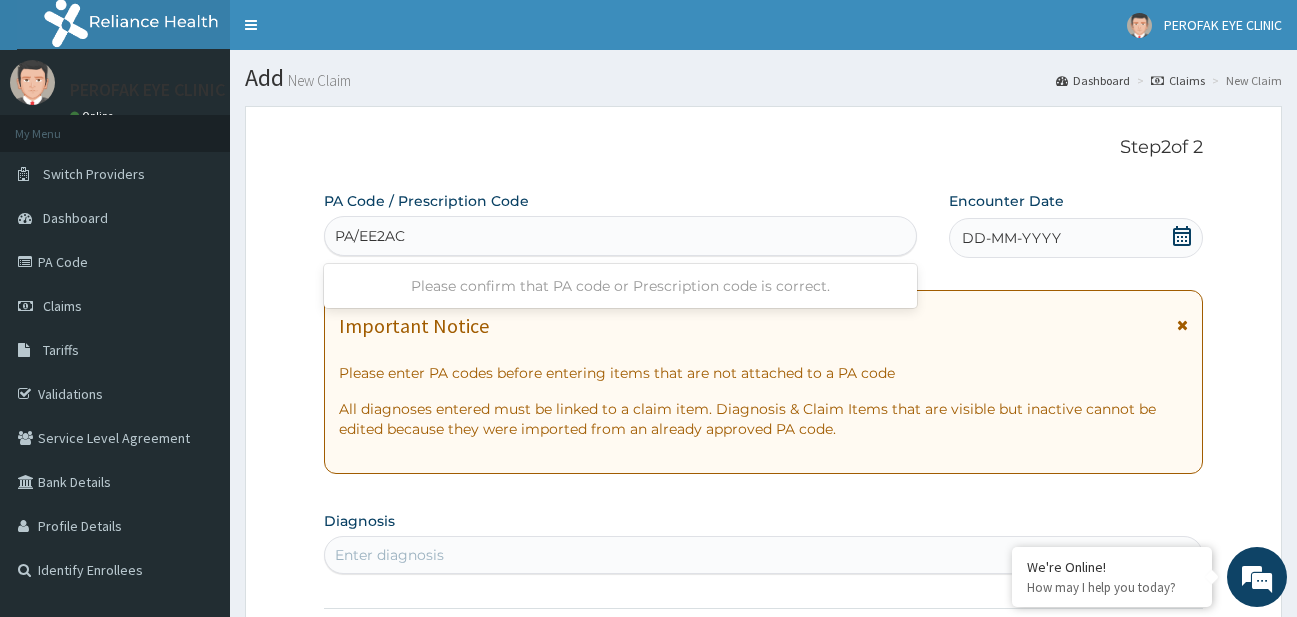 type on "PA/EE2AC6" 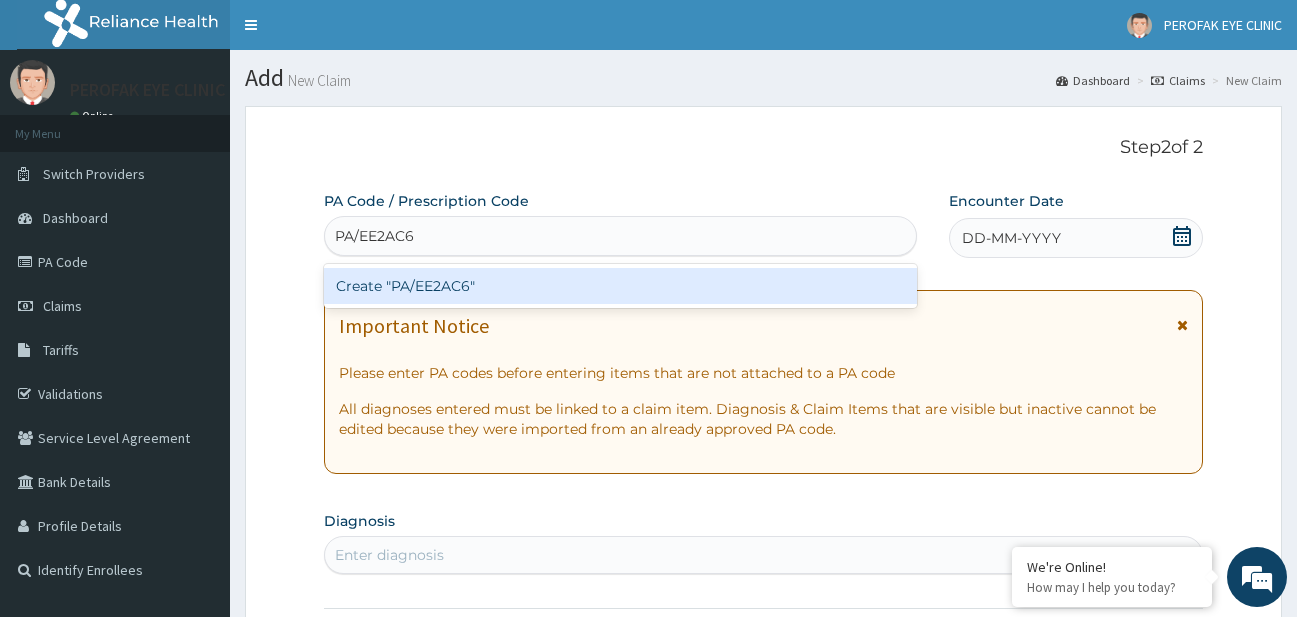 click on "Create "PA/EE2AC6"" at bounding box center (620, 286) 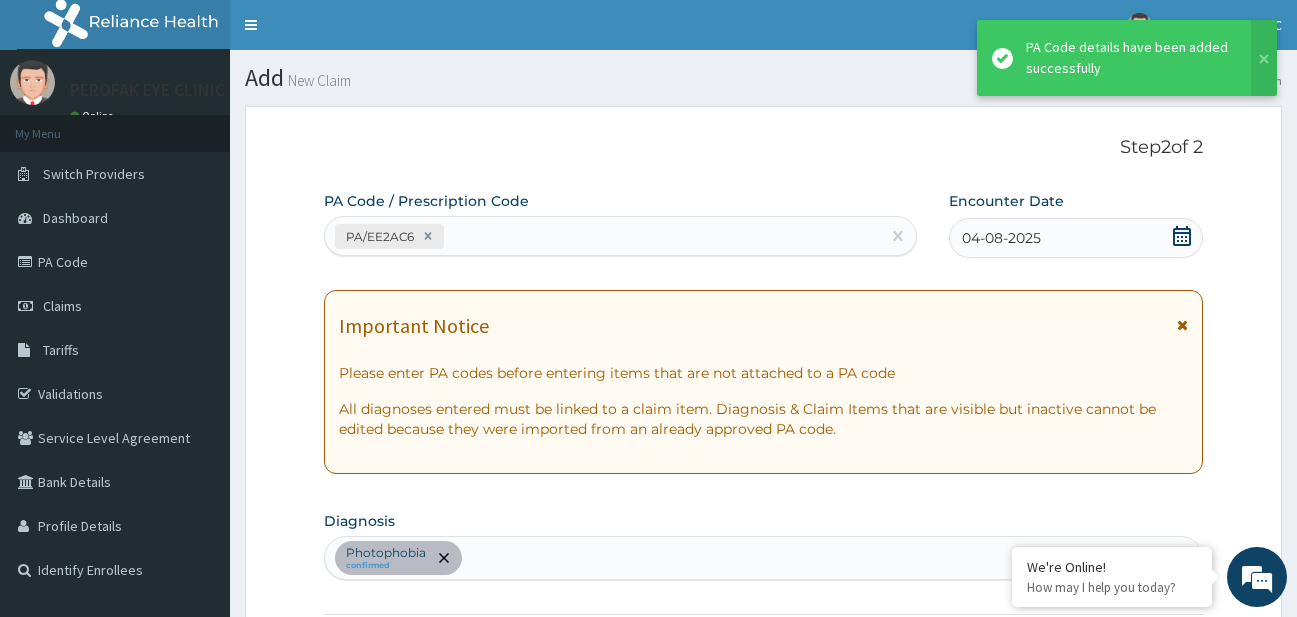 scroll, scrollTop: 1006, scrollLeft: 0, axis: vertical 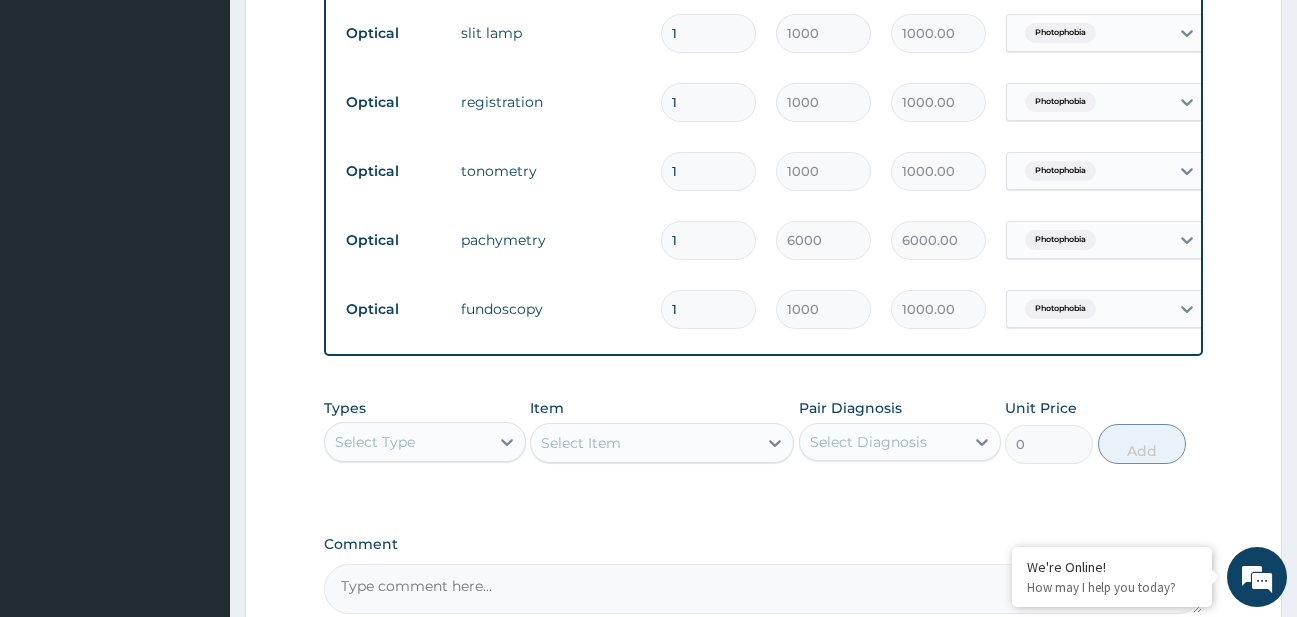 click on "Types Select Type Item Select Item Pair Diagnosis Select Diagnosis Unit Price 0 Add" at bounding box center (764, 446) 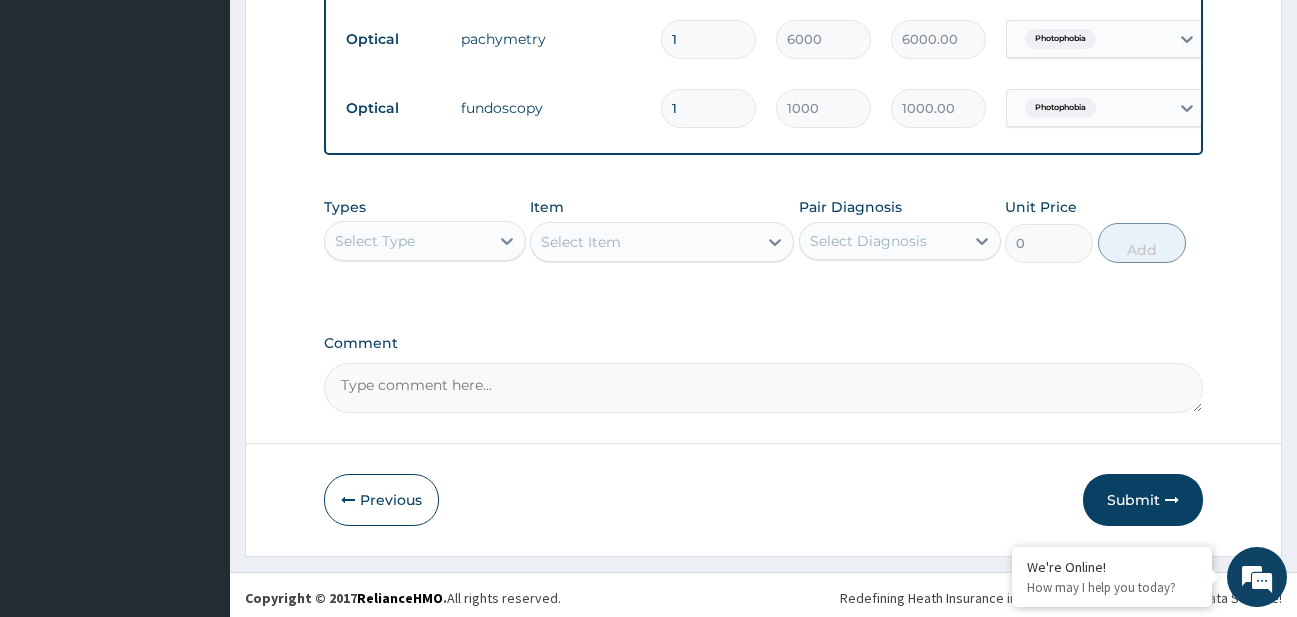 scroll, scrollTop: 1213, scrollLeft: 0, axis: vertical 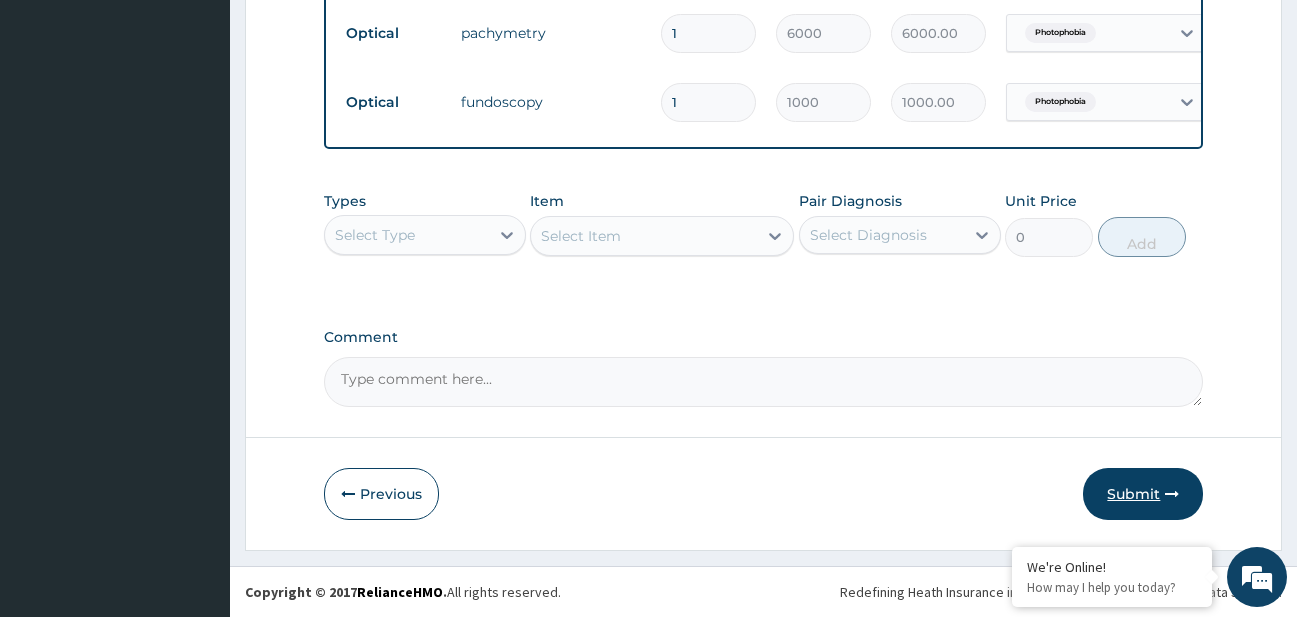 click on "Submit" at bounding box center [1143, 494] 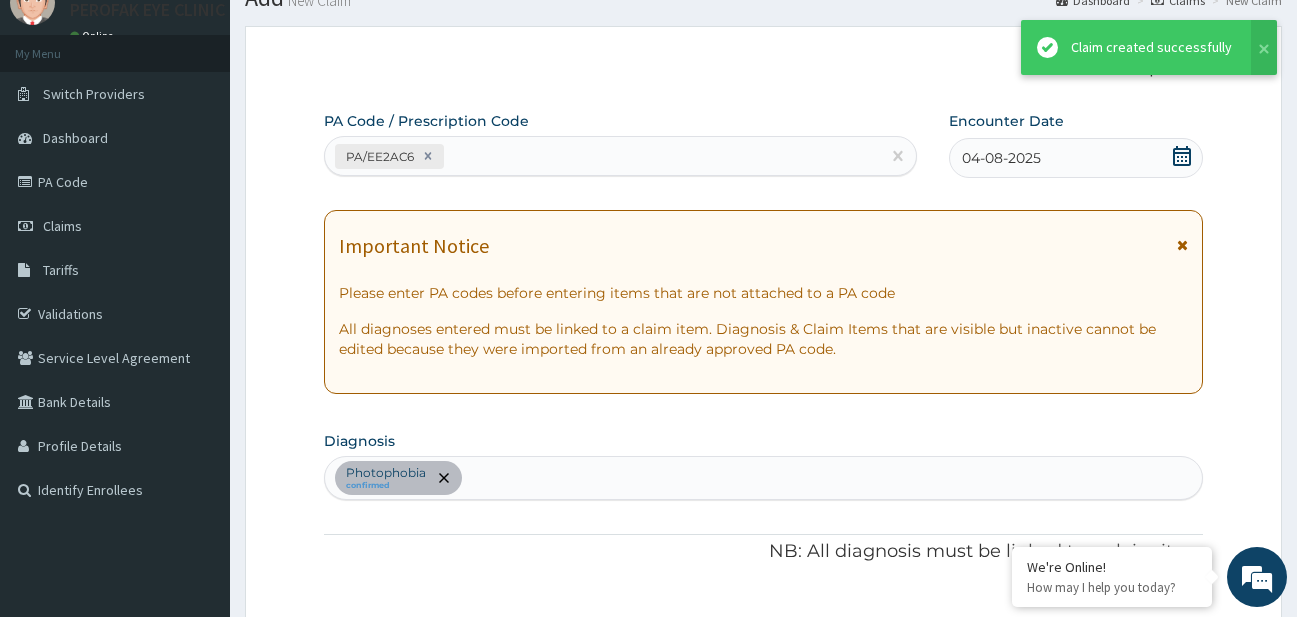 scroll, scrollTop: 1213, scrollLeft: 0, axis: vertical 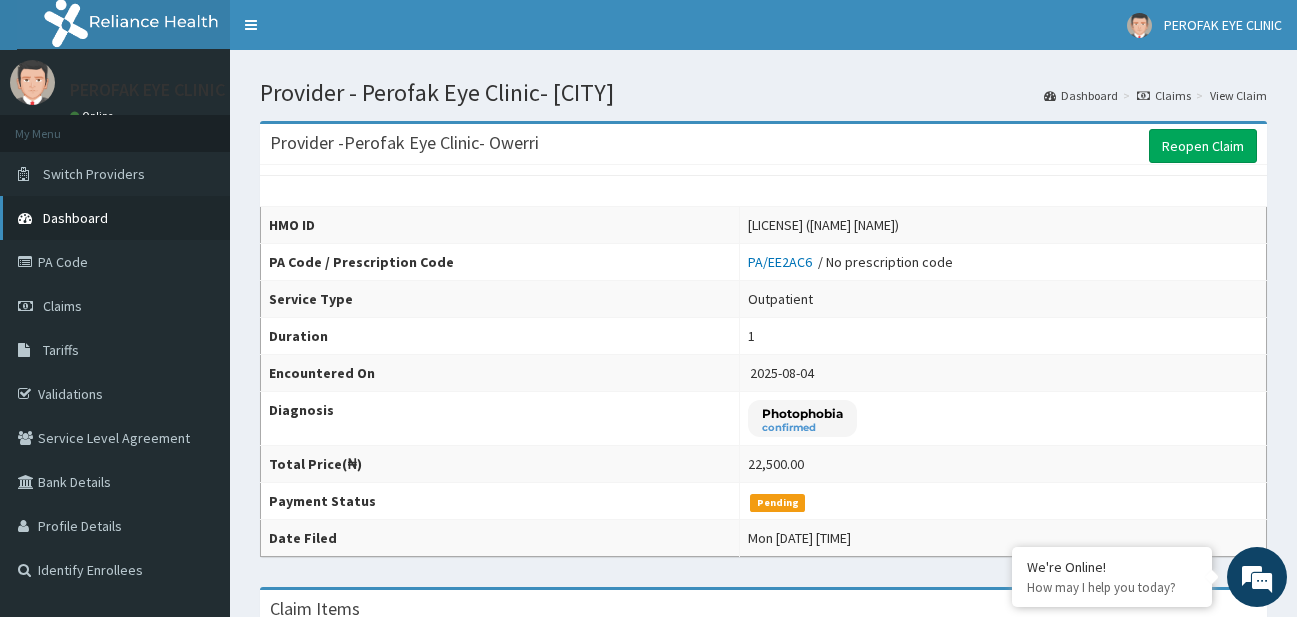 click on "Dashboard" at bounding box center (115, 218) 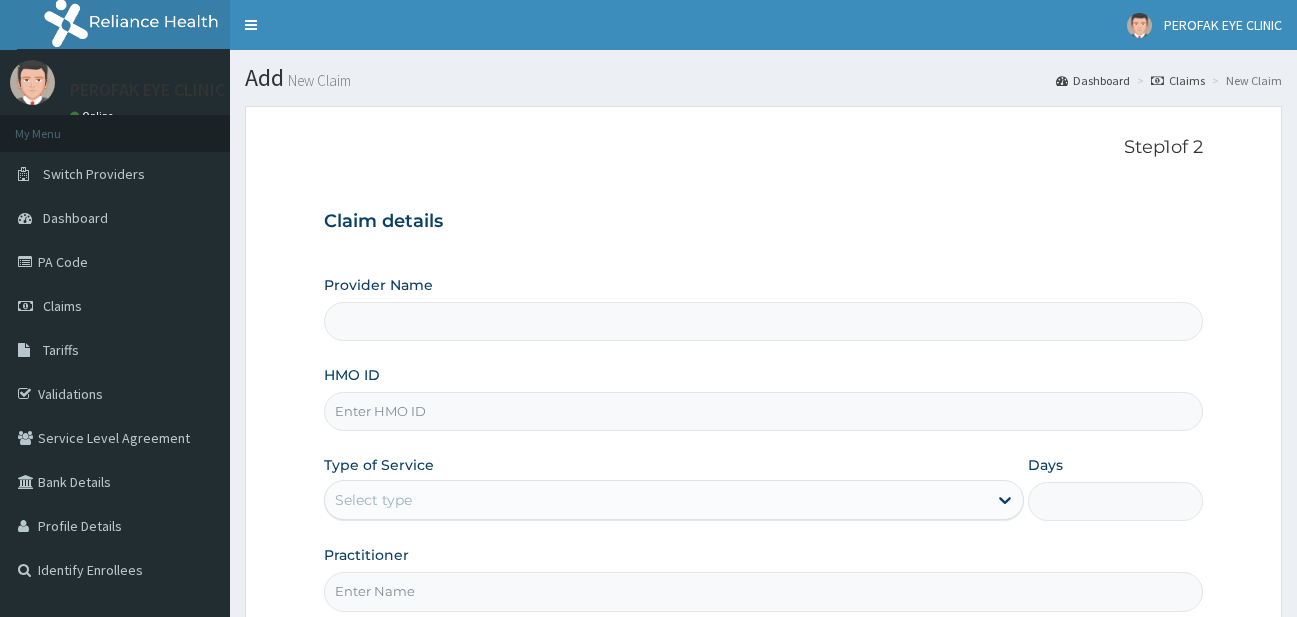 type on "Perofak Eye Clinic- Owerri" 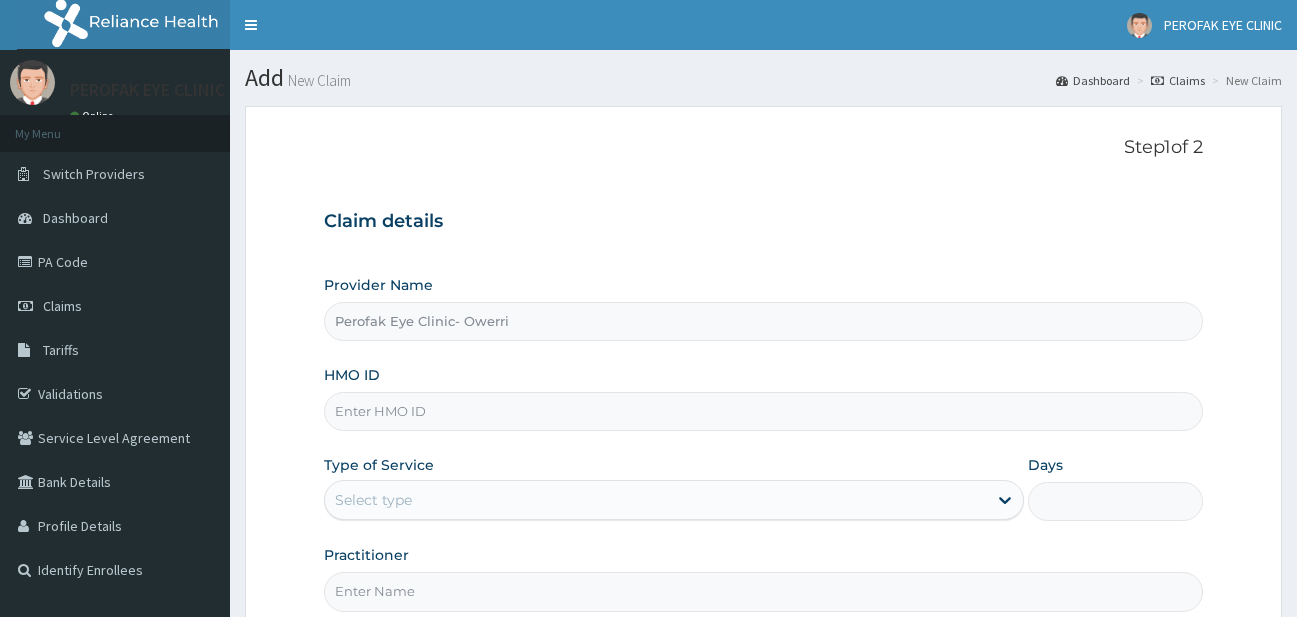 scroll, scrollTop: 0, scrollLeft: 0, axis: both 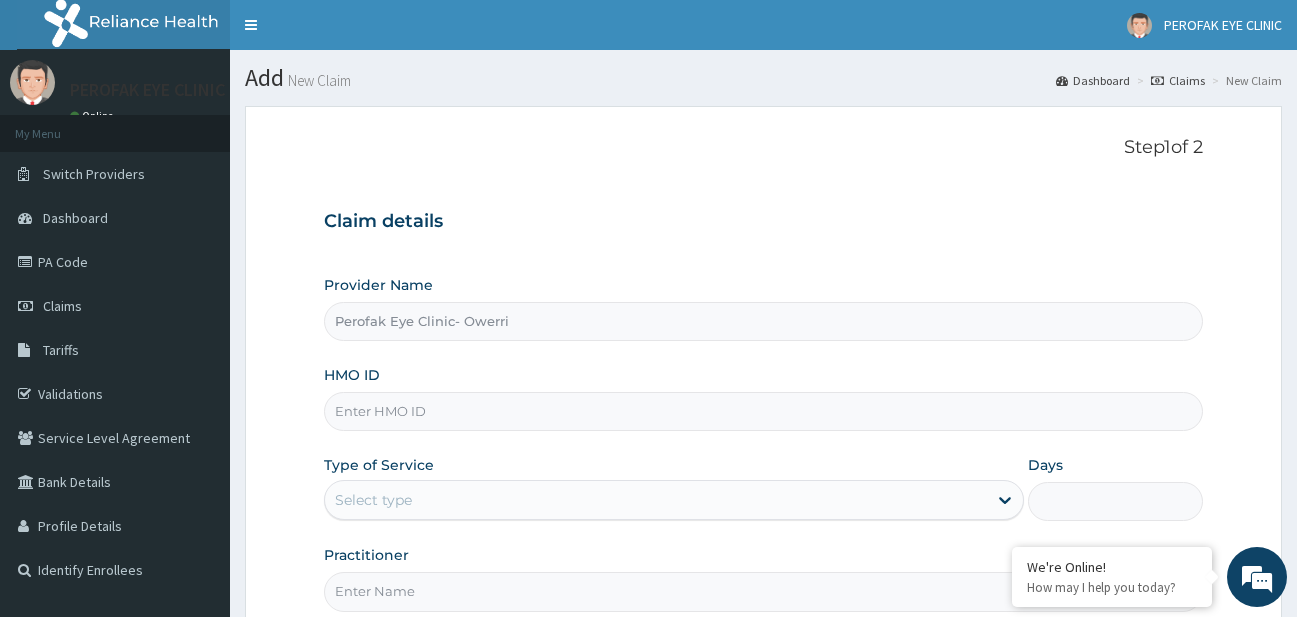 click on "HMO ID" at bounding box center (764, 411) 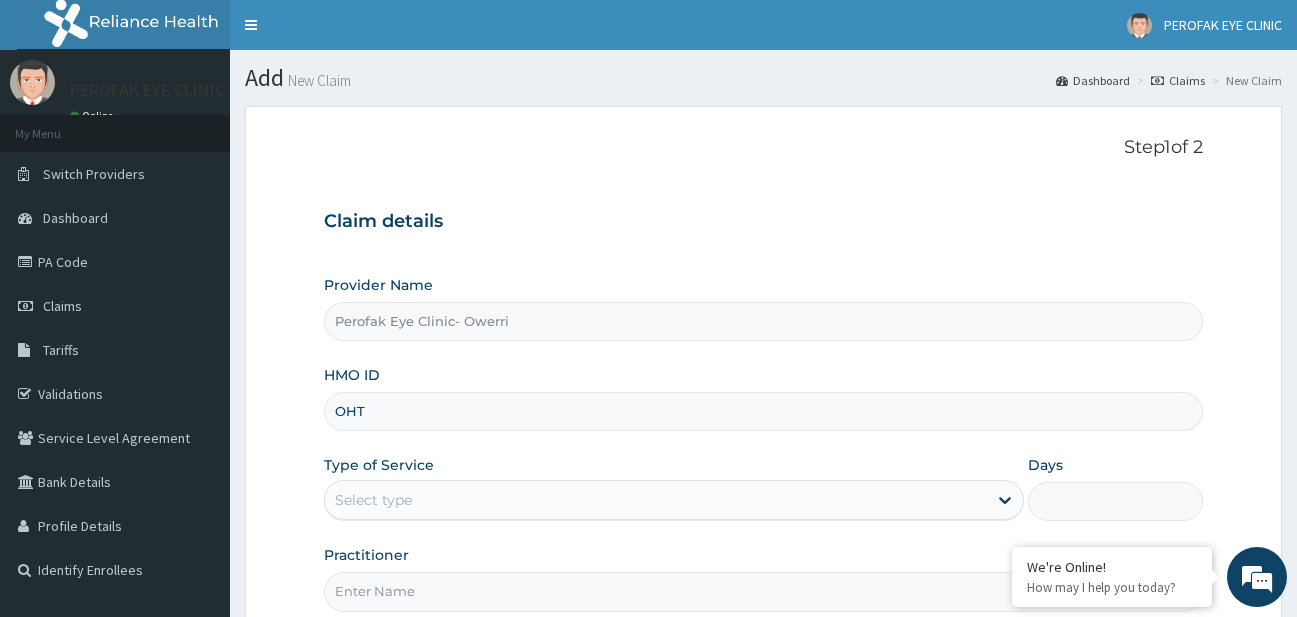 scroll, scrollTop: 0, scrollLeft: 0, axis: both 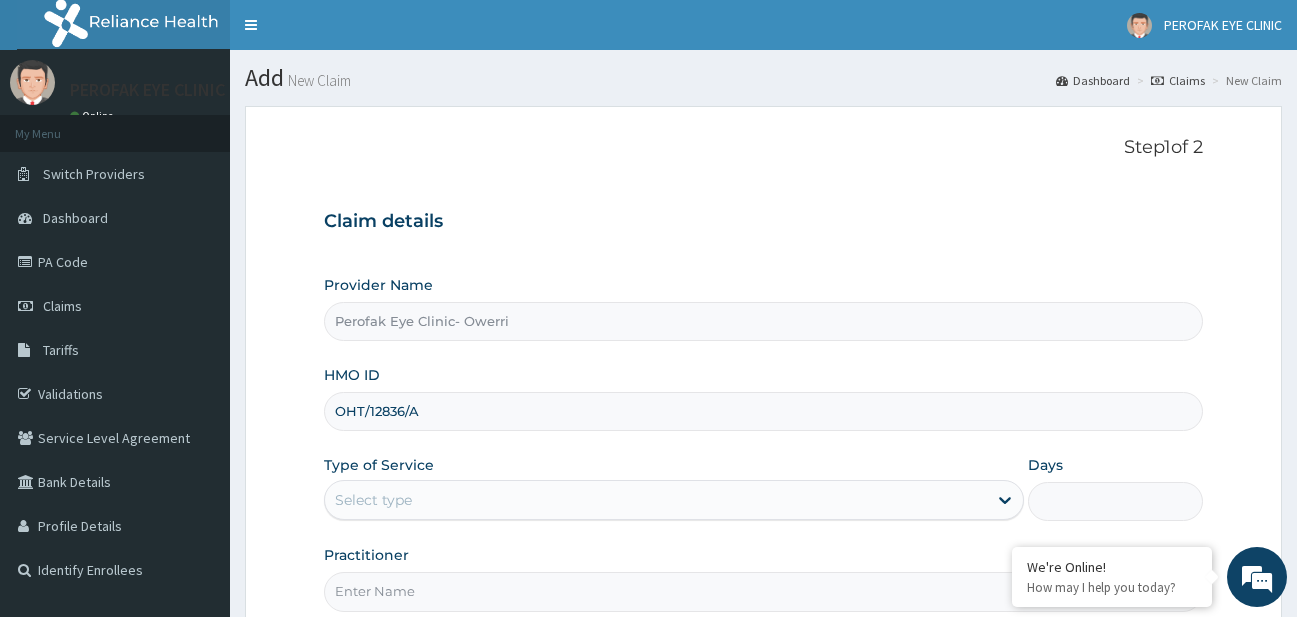 type on "OHT/12836/A" 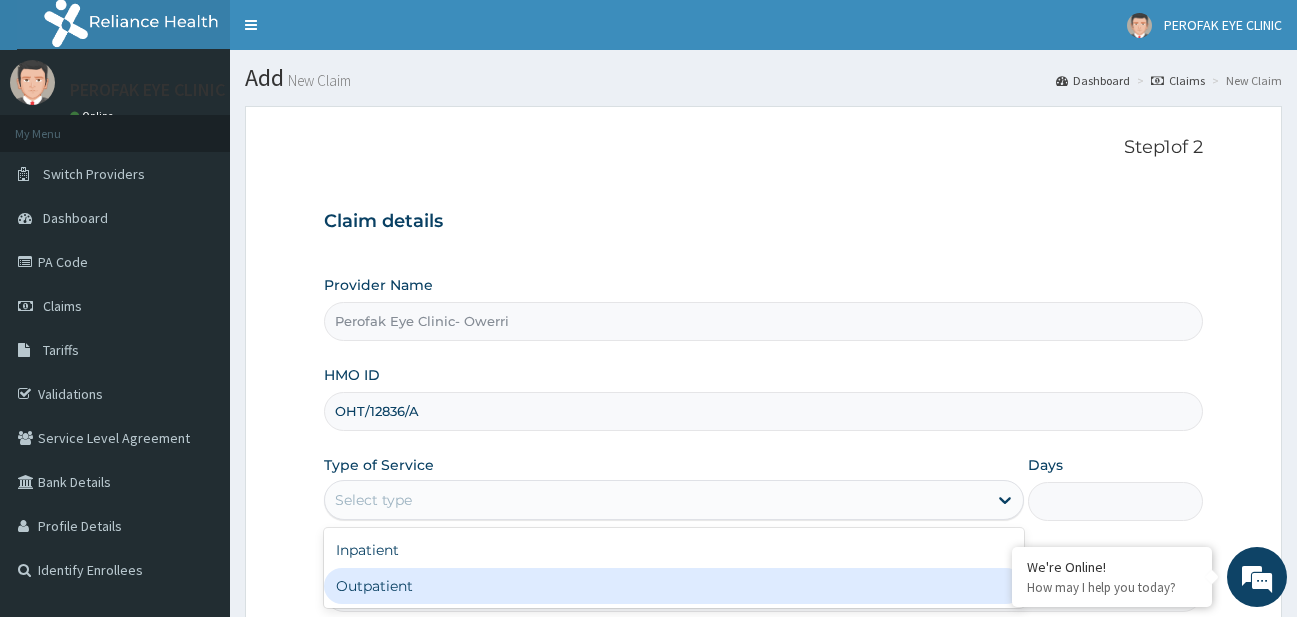 click on "Outpatient" at bounding box center [674, 586] 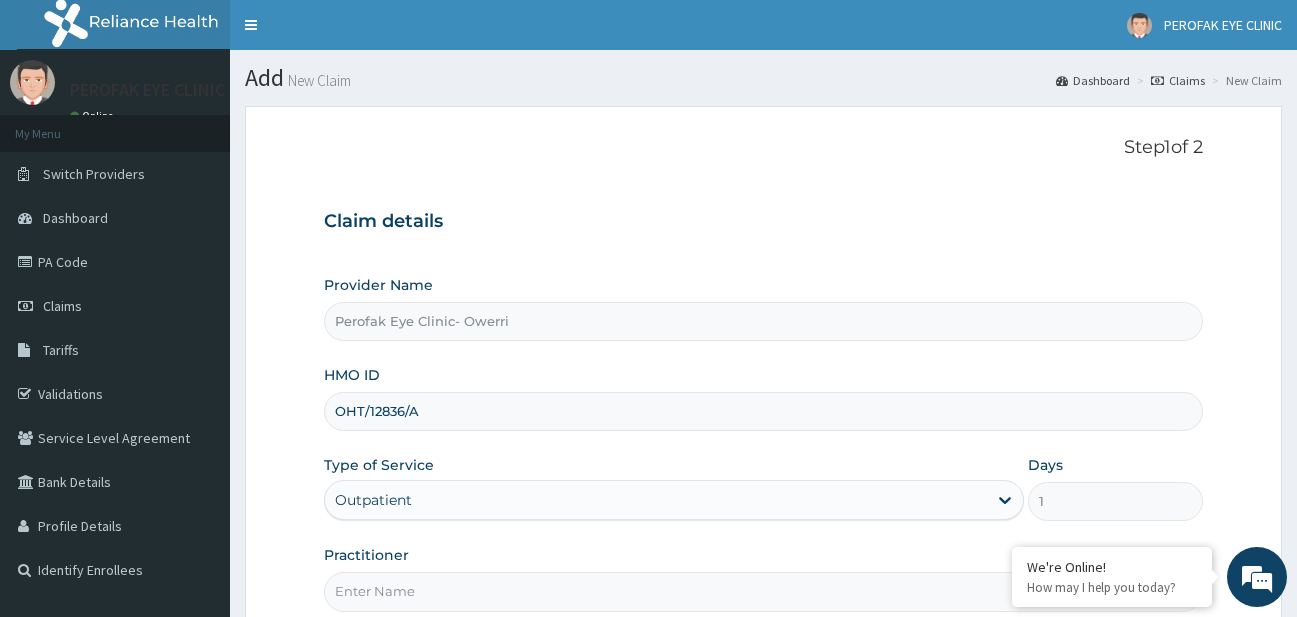 click on "Step  1  of 2 Claim details Provider Name Perofak Eye Clinic- Owerri HMO ID OHT/12836/A Type of Service Outpatient Days 1 Practitioner     Previous   Next" at bounding box center [763, 430] 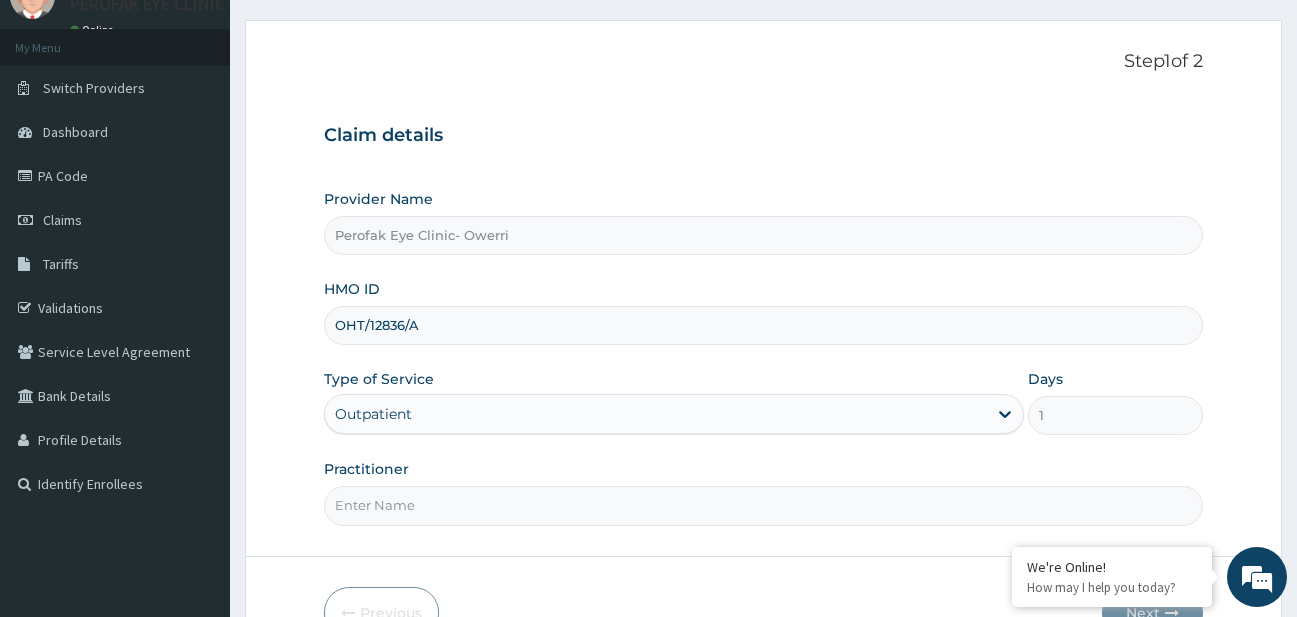 scroll, scrollTop: 205, scrollLeft: 0, axis: vertical 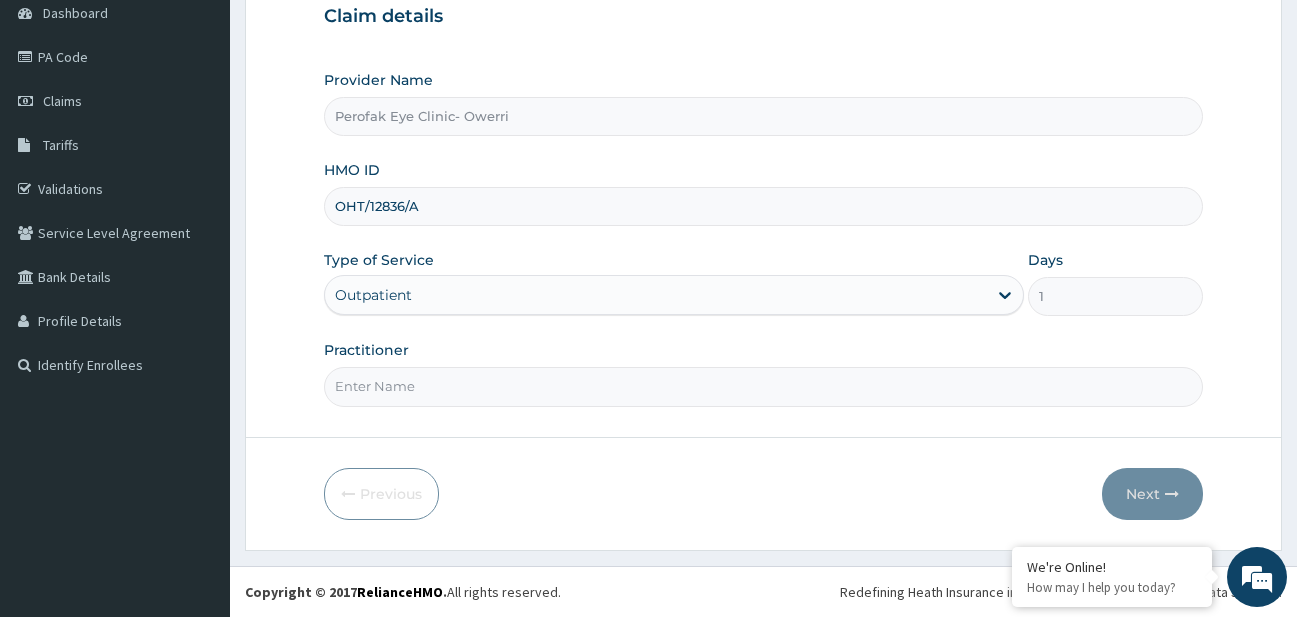 click on "Practitioner" at bounding box center [764, 386] 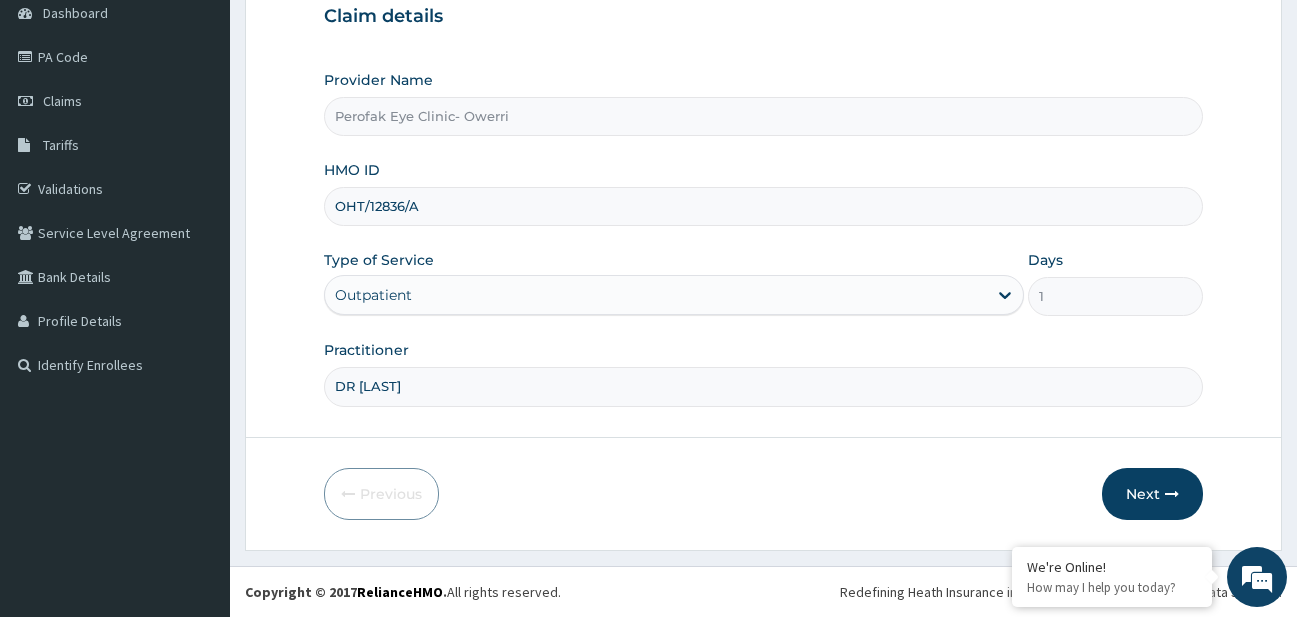 type on "DR Mavis Chukwudi" 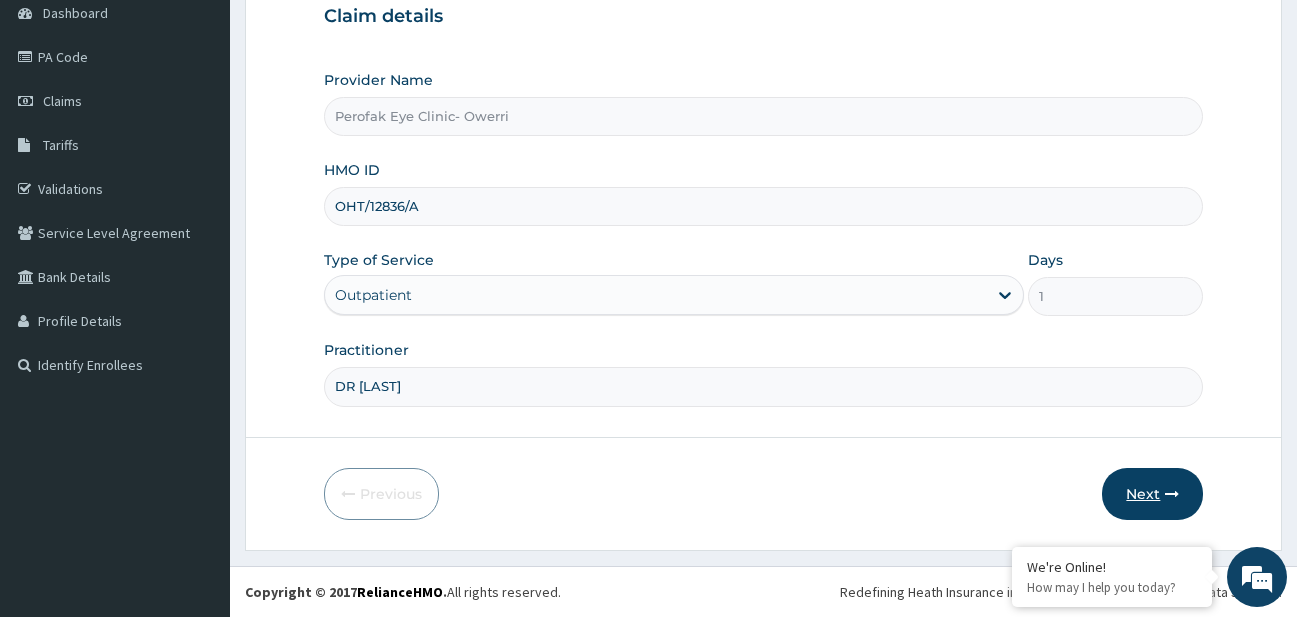click on "Next" at bounding box center [1152, 494] 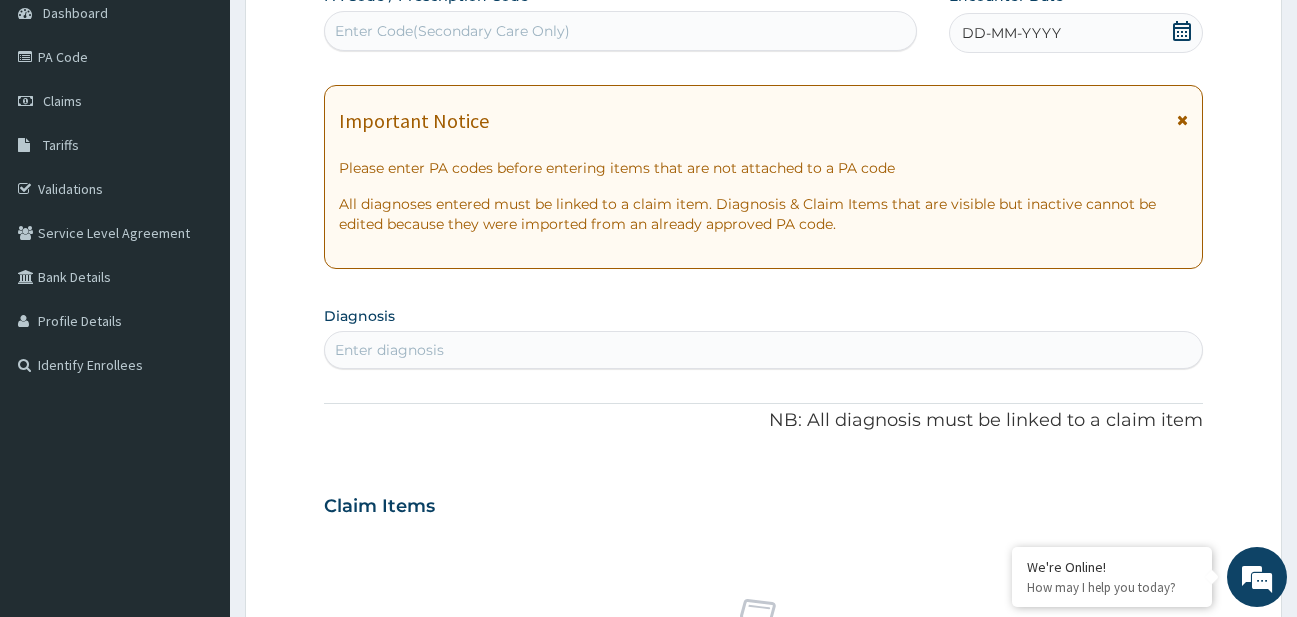 click on "Enter Code(Secondary Care Only)" at bounding box center [620, 31] 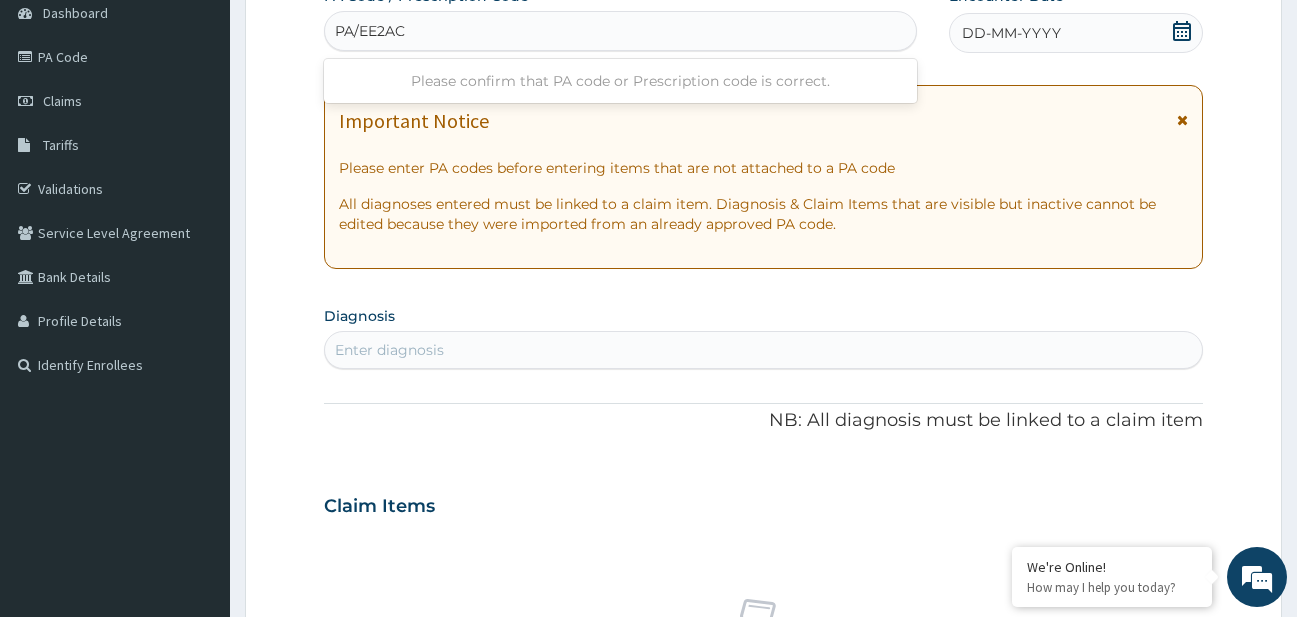 type on "PA/EE2AC6" 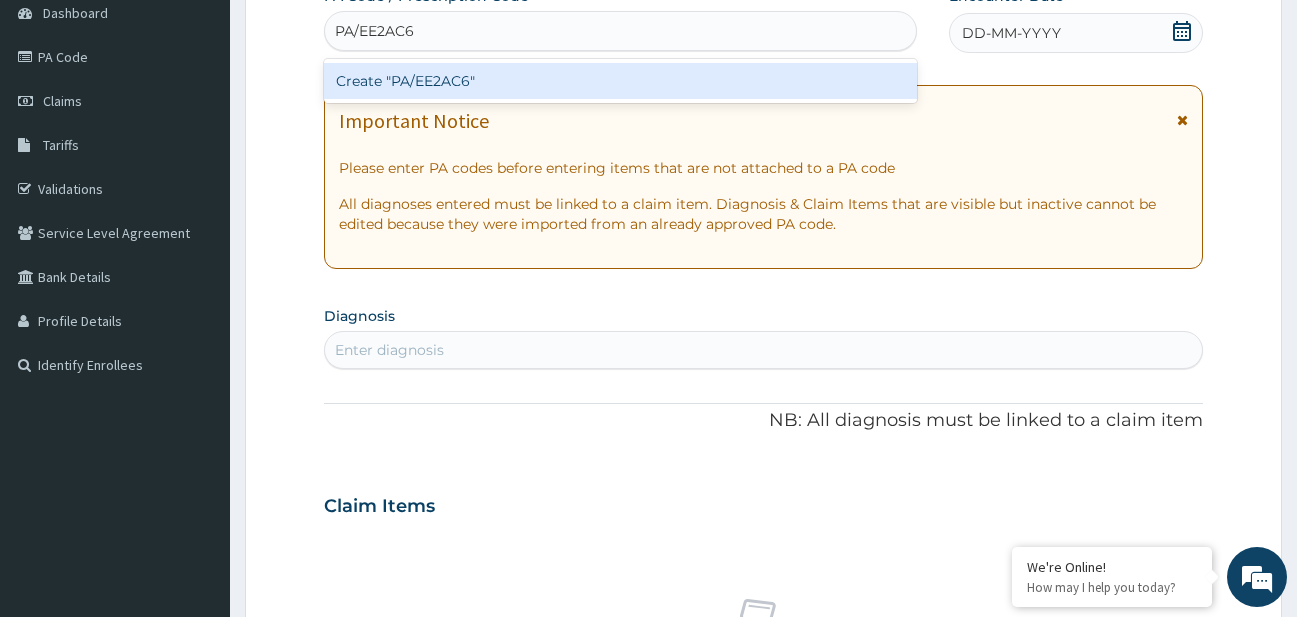 click on "Create "PA/EE2AC6"" at bounding box center (620, 81) 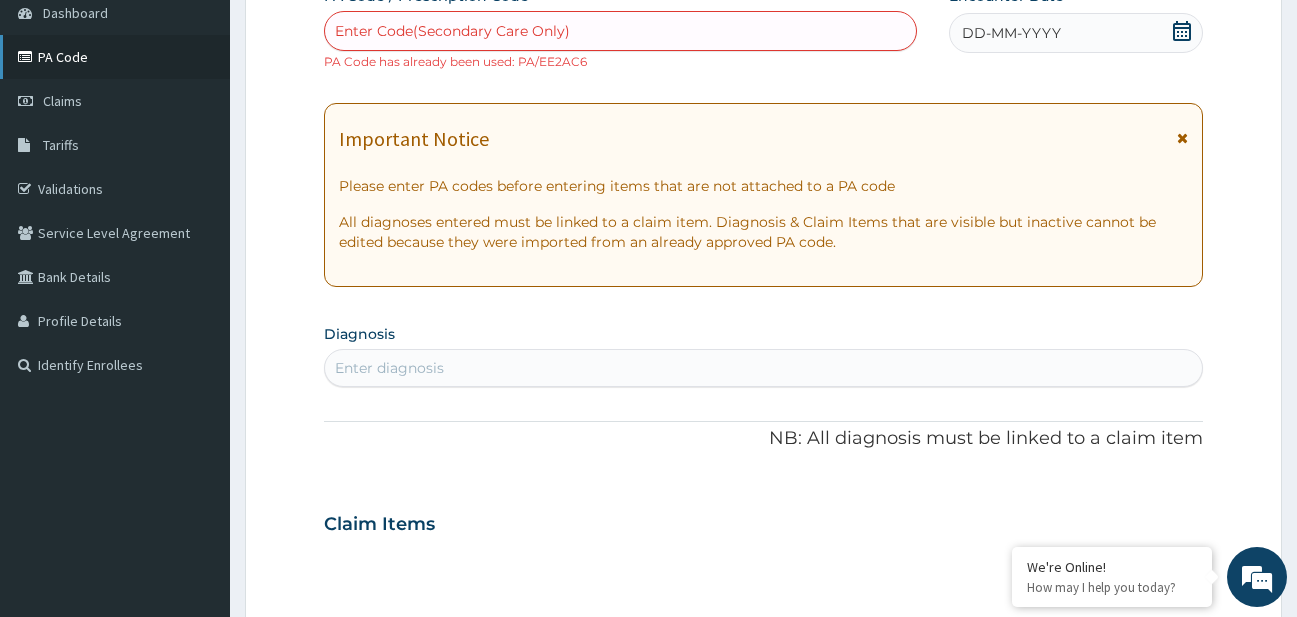 click on "PA Code" at bounding box center [115, 57] 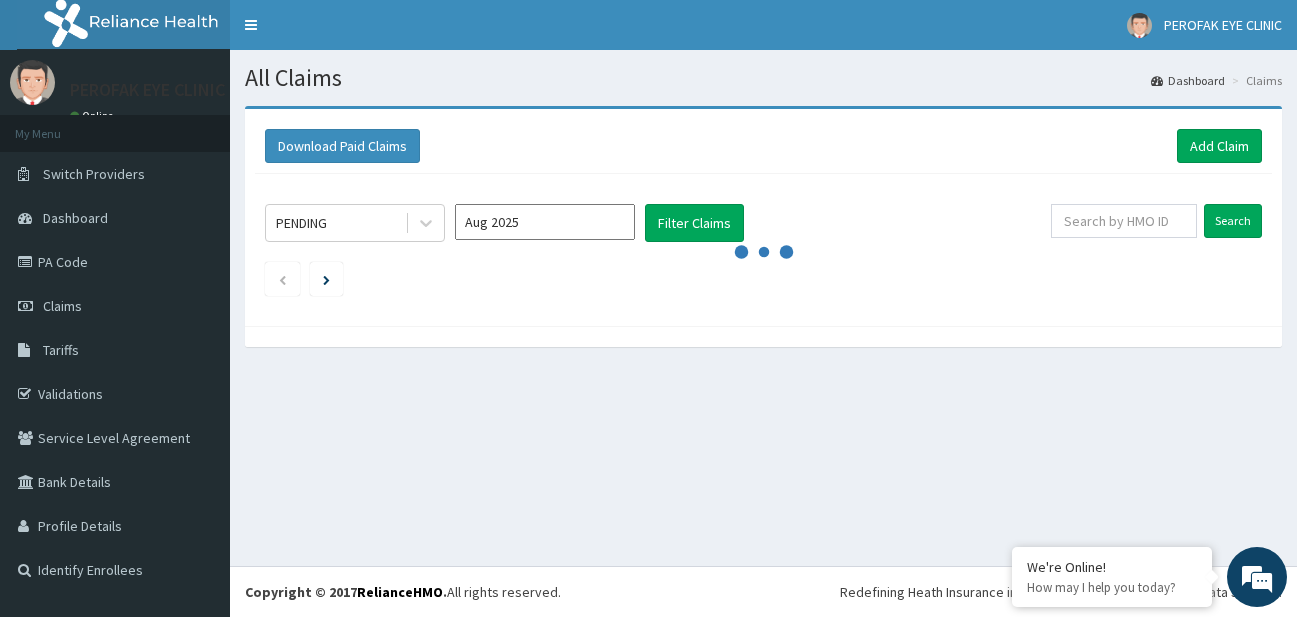 scroll, scrollTop: 0, scrollLeft: 0, axis: both 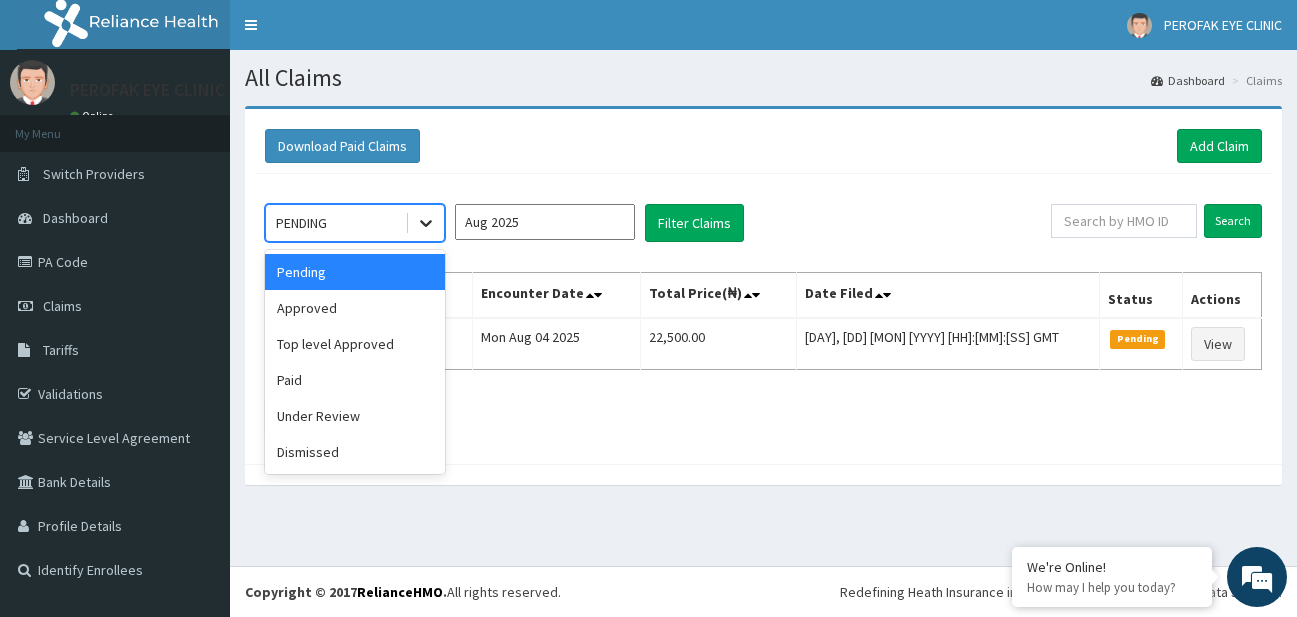 click 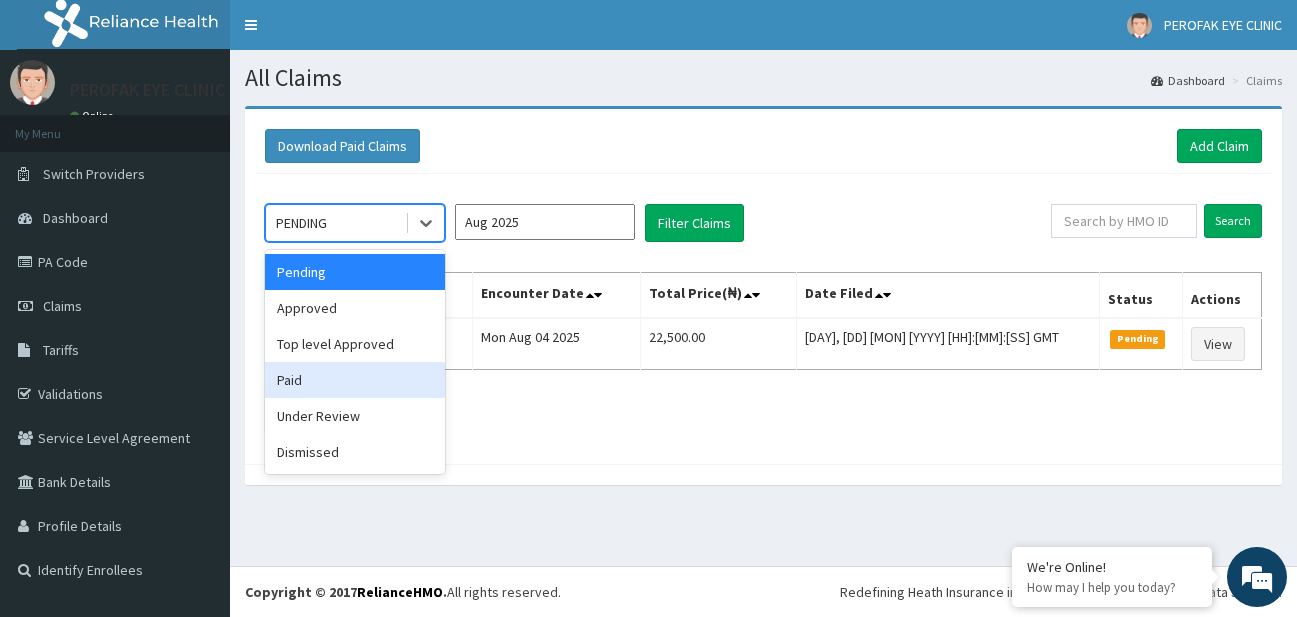 click on "Paid" at bounding box center (355, 380) 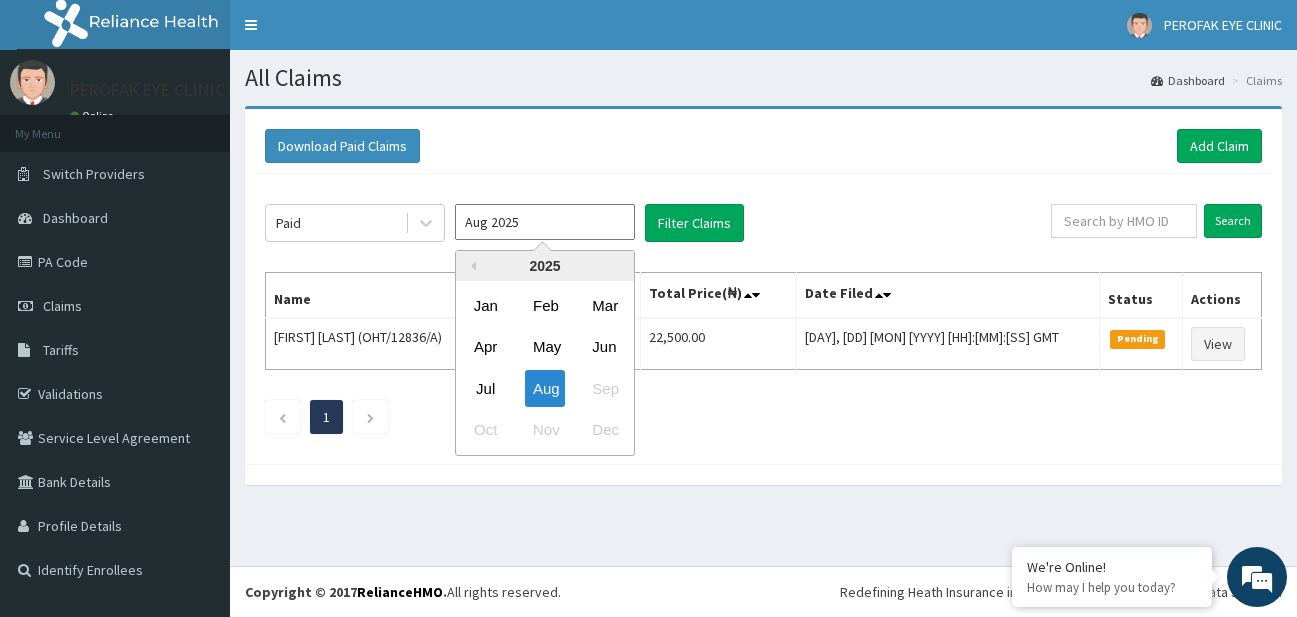 click on "Aug 2025" at bounding box center [545, 222] 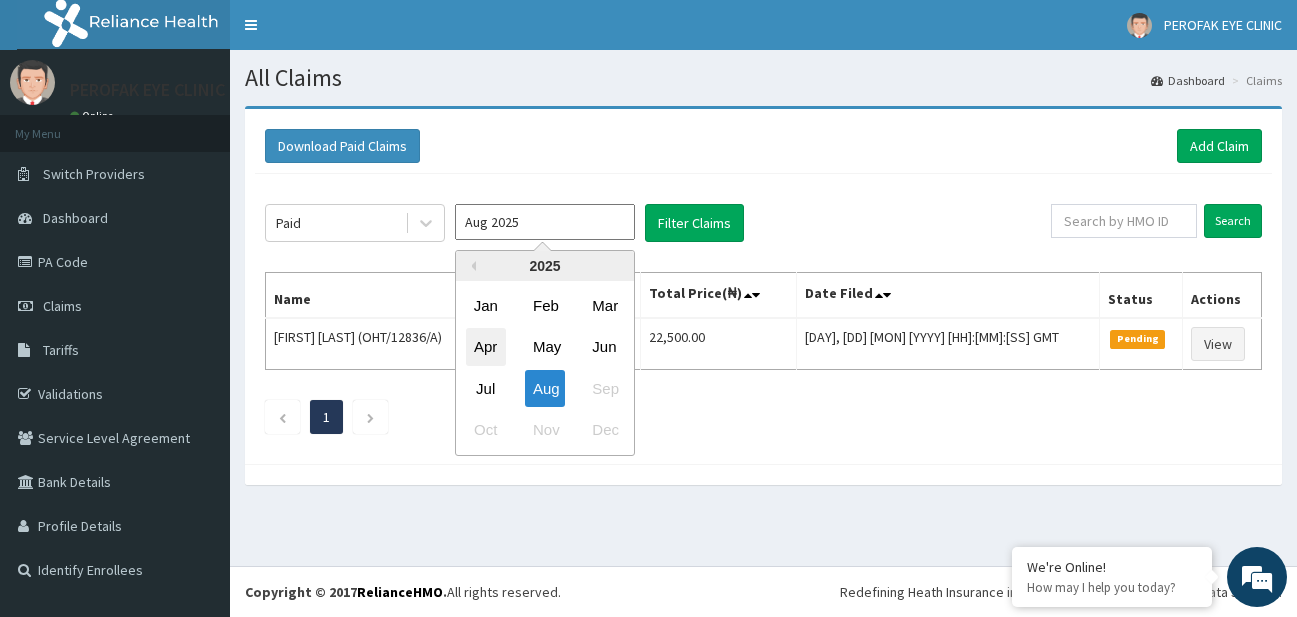 click on "Apr" at bounding box center [486, 347] 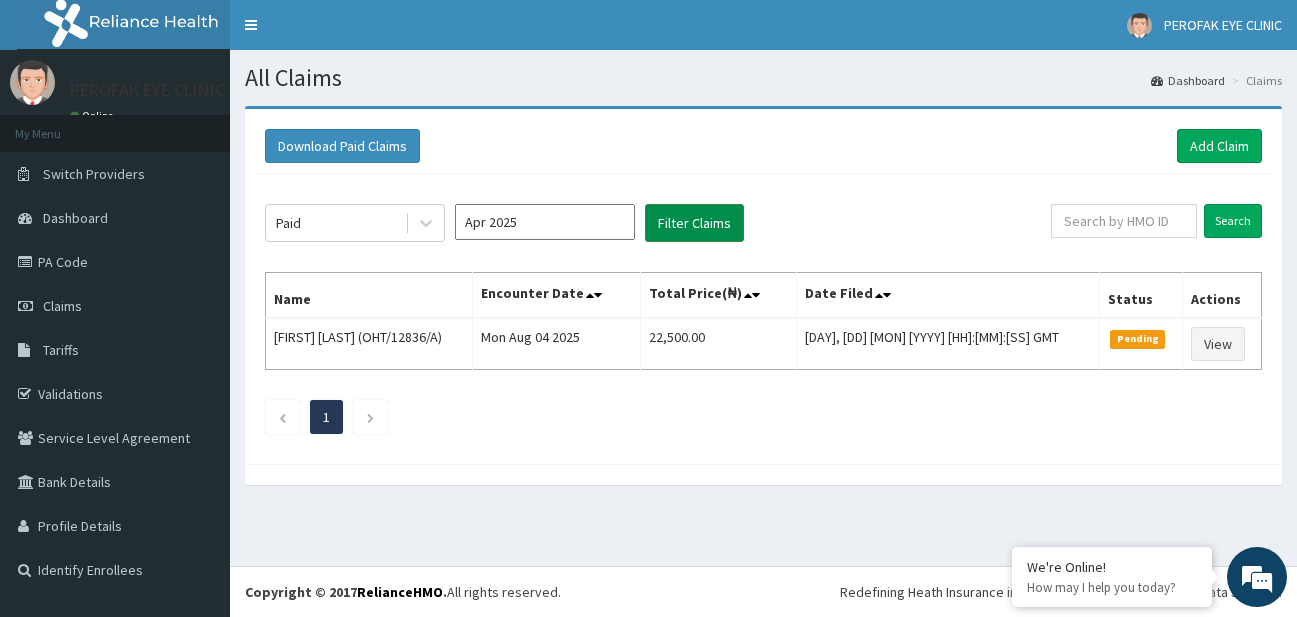 click on "Filter Claims" at bounding box center (694, 223) 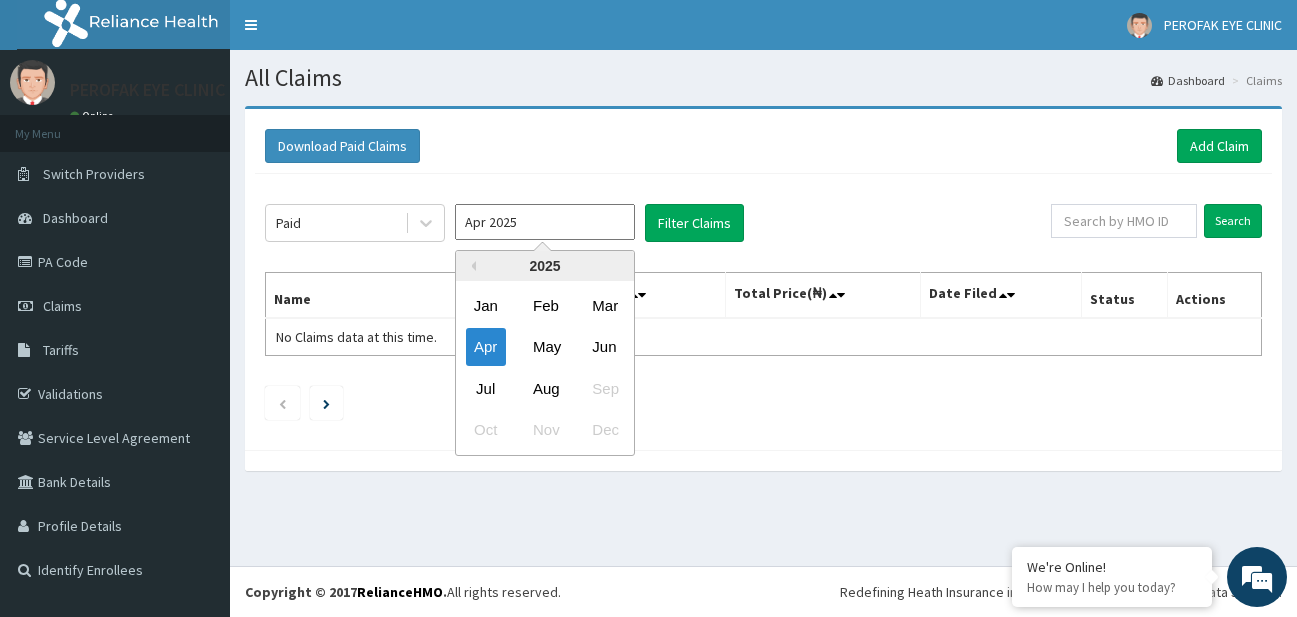 click on "Apr 2025" at bounding box center (545, 222) 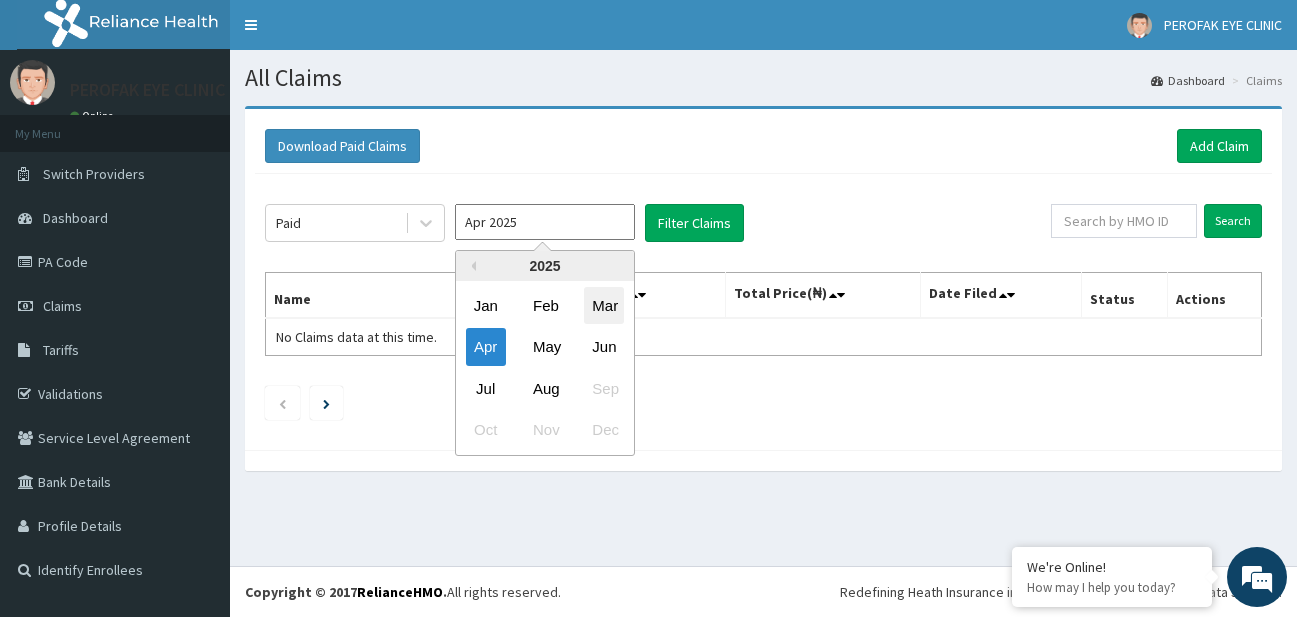 click on "Mar" at bounding box center (604, 305) 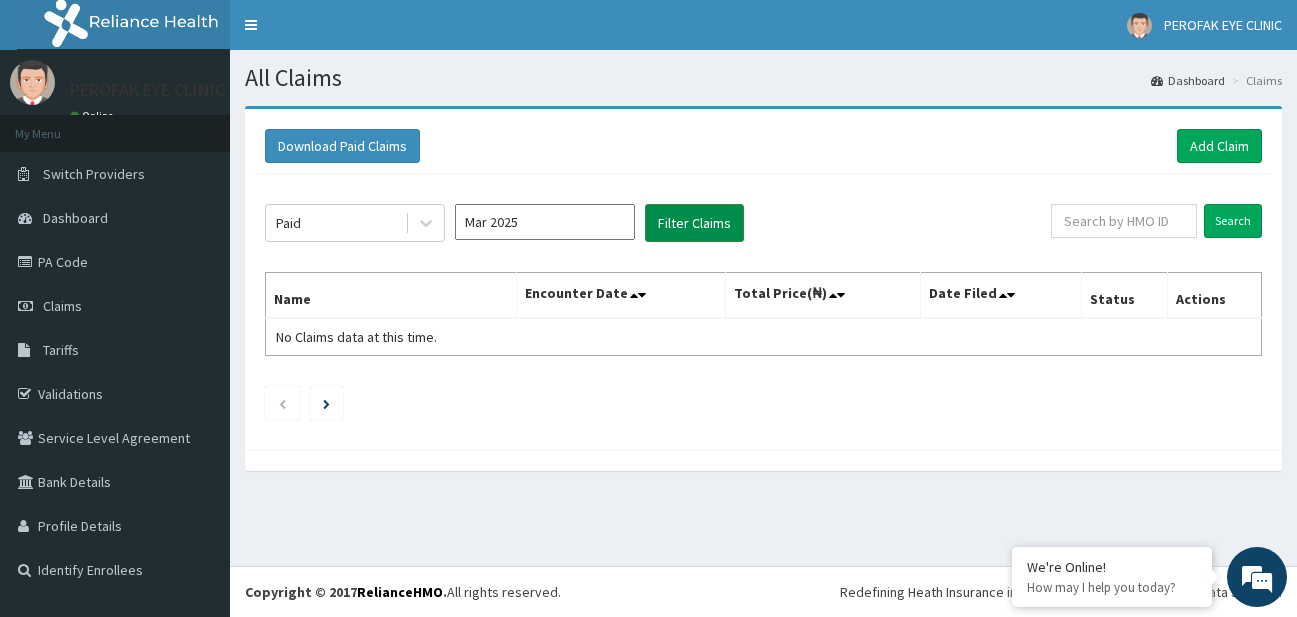 click on "Filter Claims" at bounding box center [694, 223] 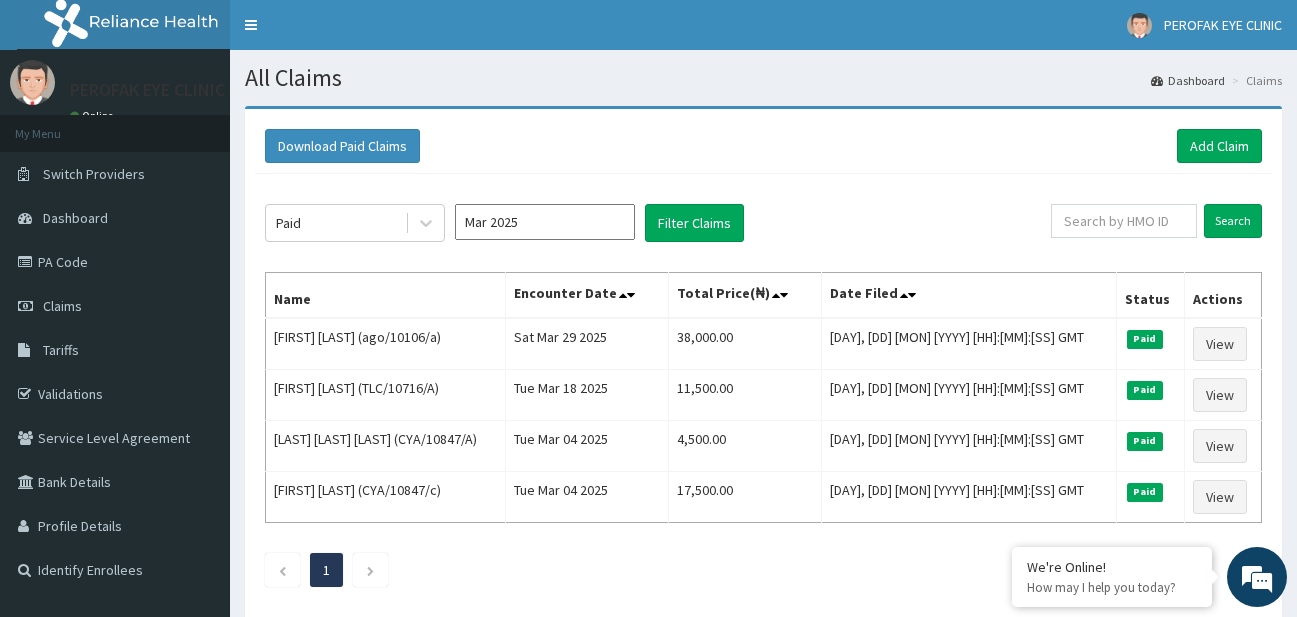 click on "Mar 2025" at bounding box center (545, 222) 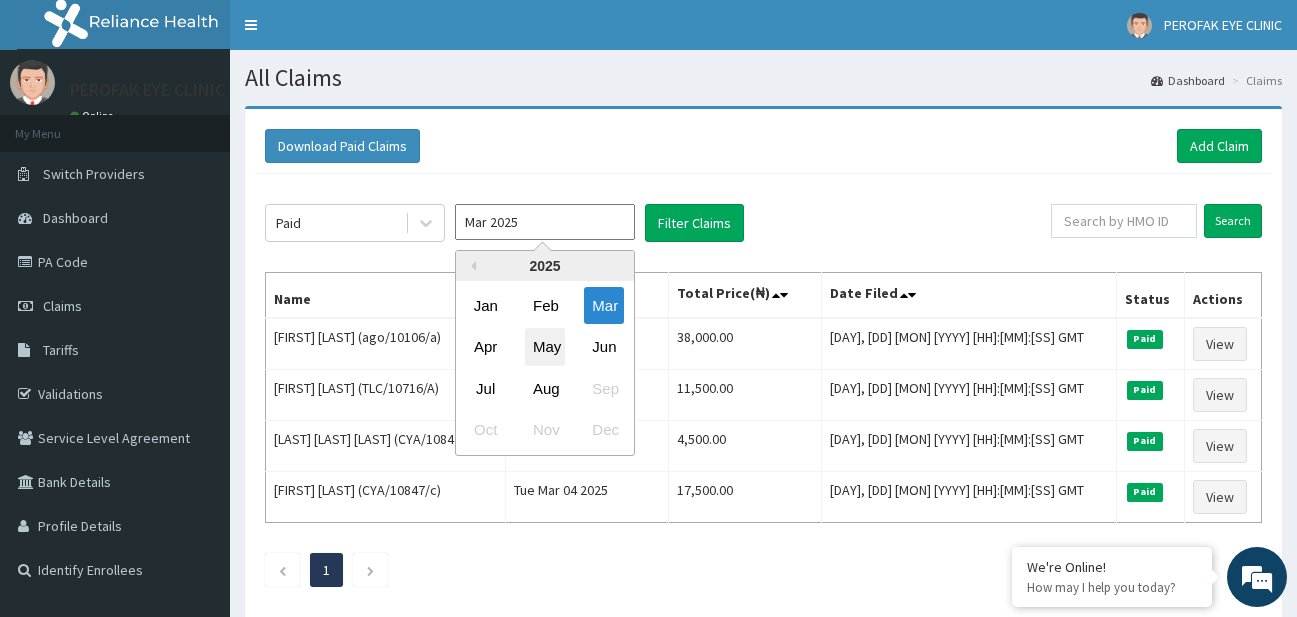click on "May" at bounding box center [545, 347] 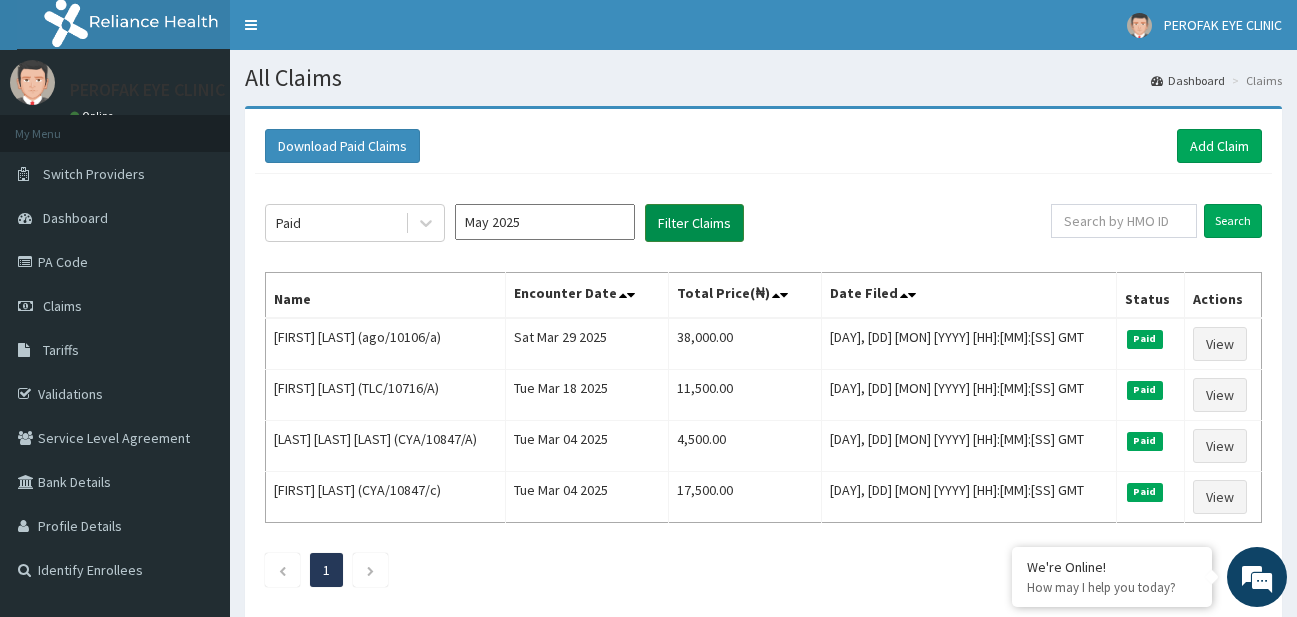 click on "Filter Claims" at bounding box center [694, 223] 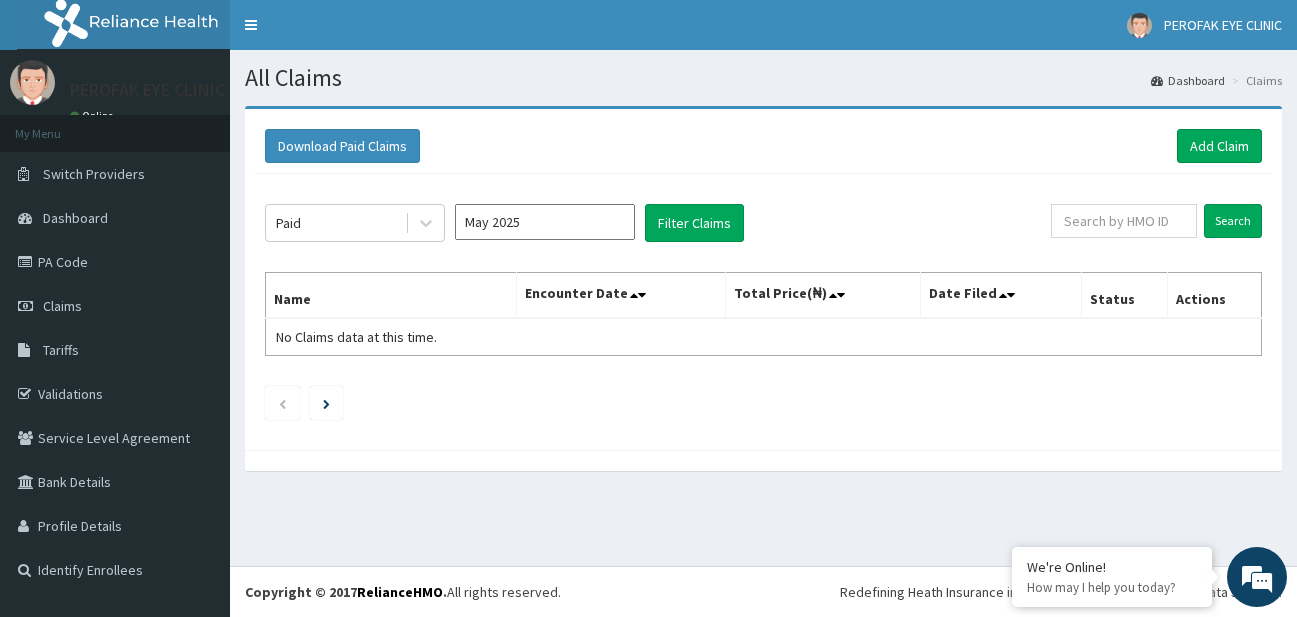 click on "May 2025" at bounding box center (545, 222) 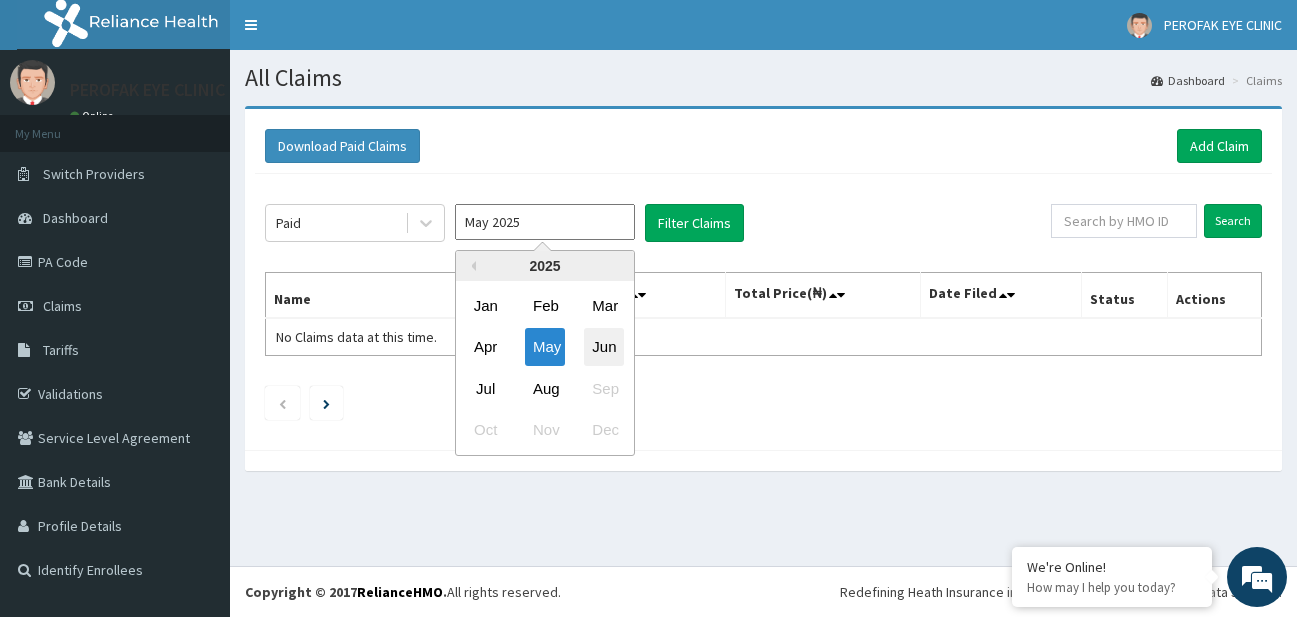 click on "Jun" at bounding box center (604, 347) 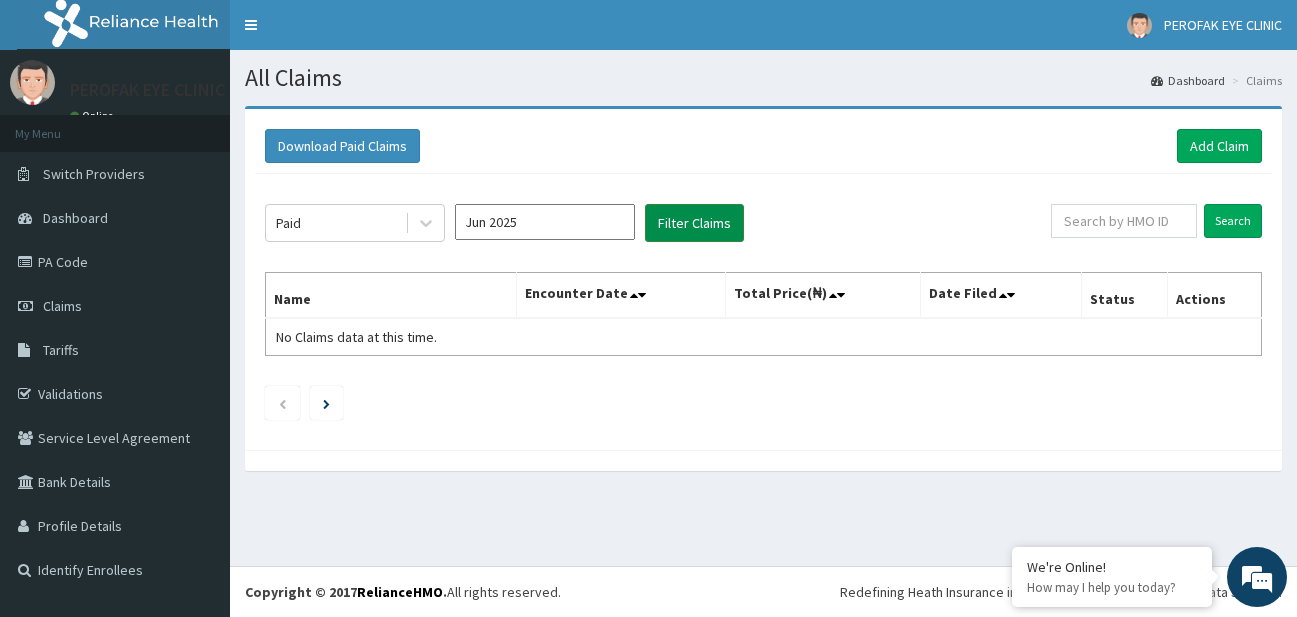 click on "Filter Claims" at bounding box center (694, 223) 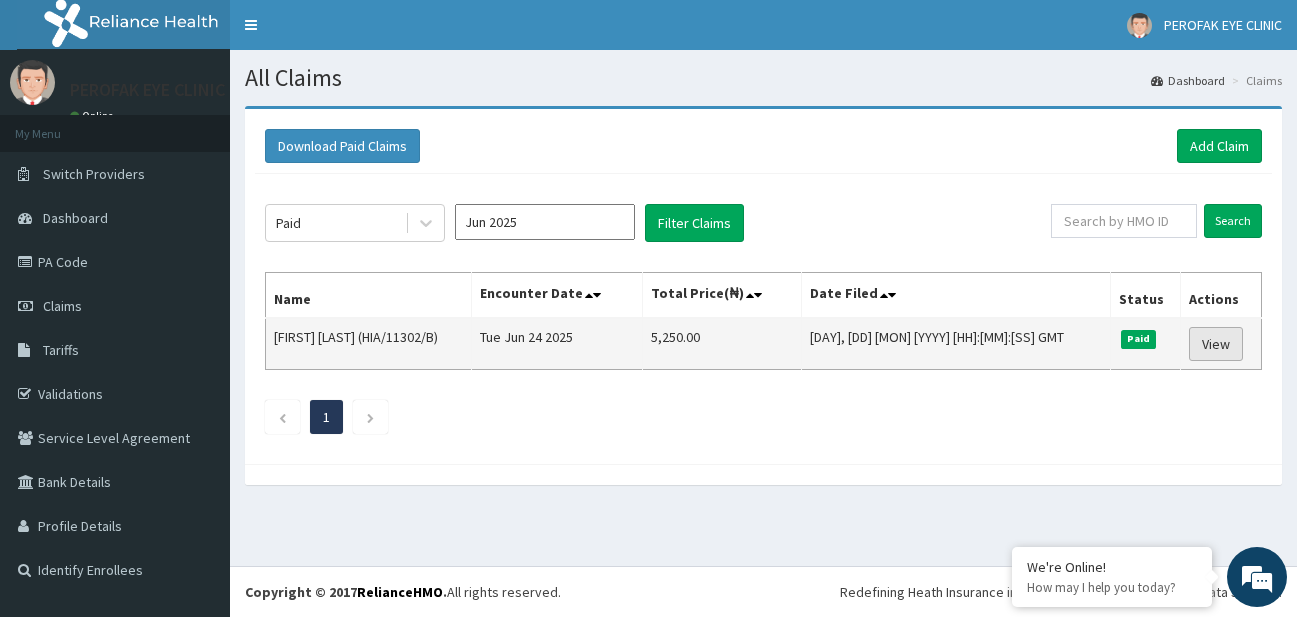 click on "View" at bounding box center [1216, 344] 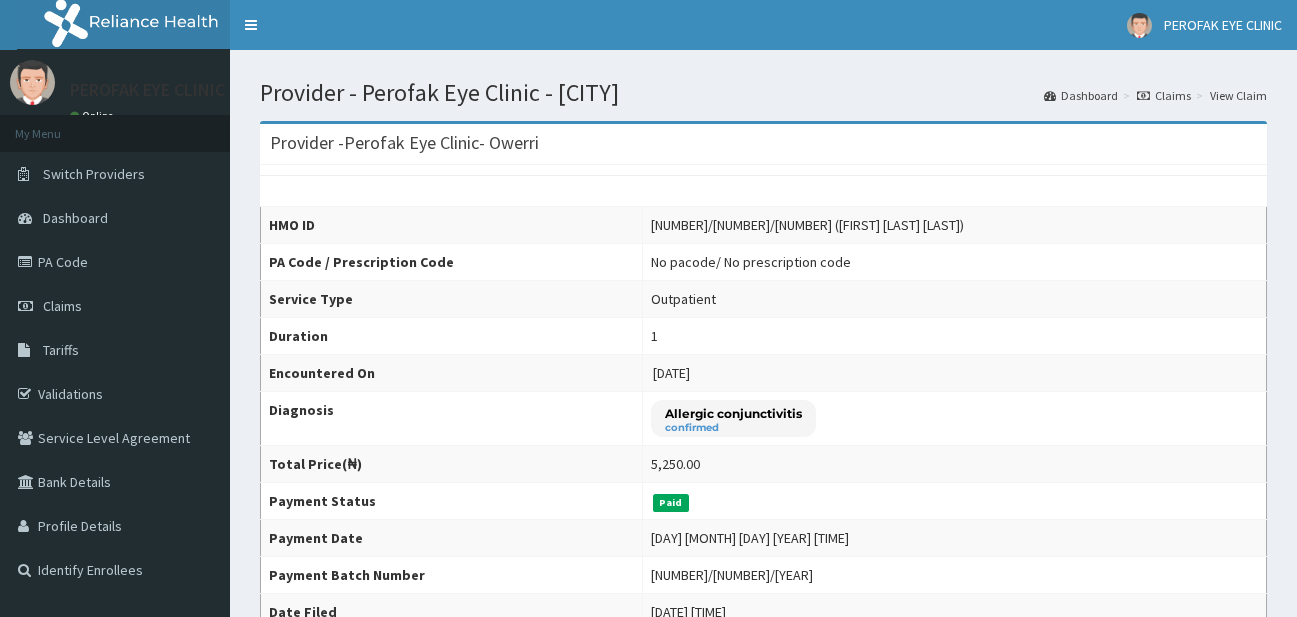 scroll, scrollTop: 0, scrollLeft: 0, axis: both 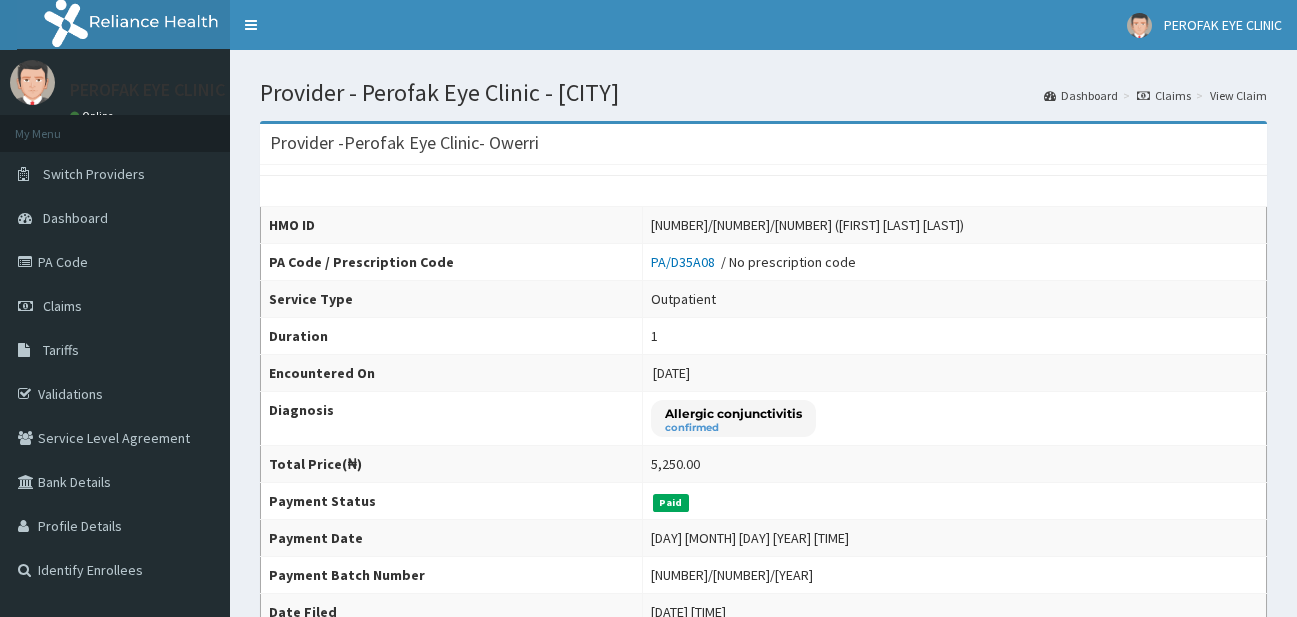 click on "2025-06-24" at bounding box center [954, 373] 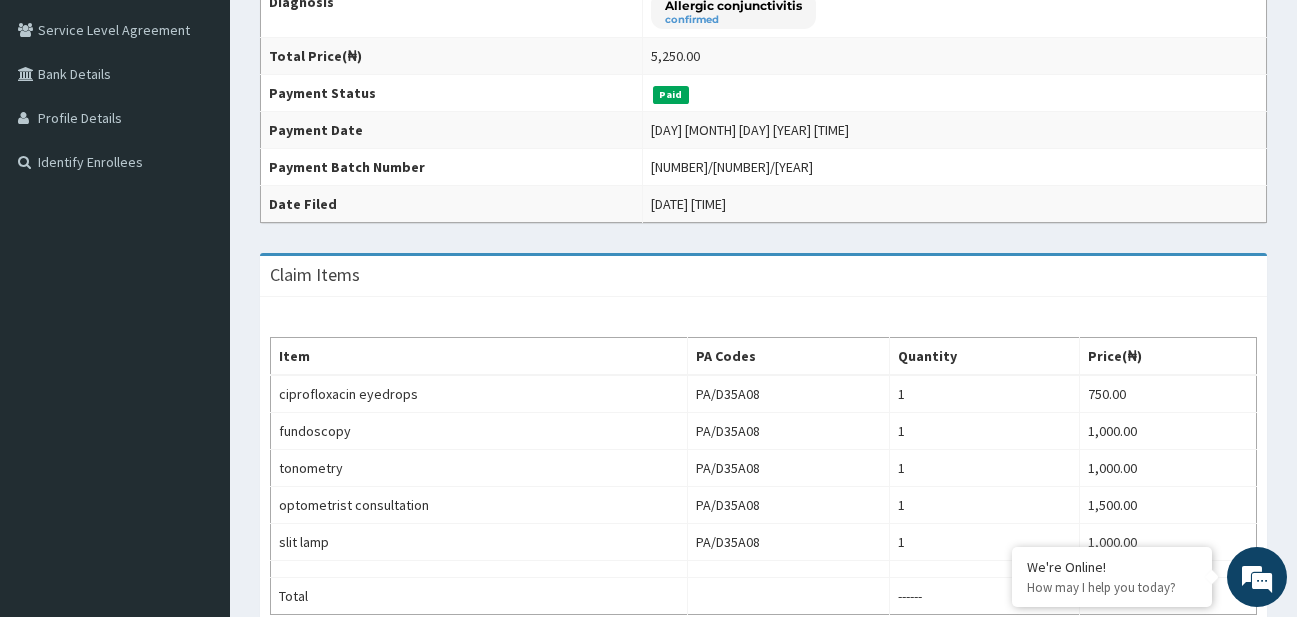 scroll, scrollTop: 440, scrollLeft: 0, axis: vertical 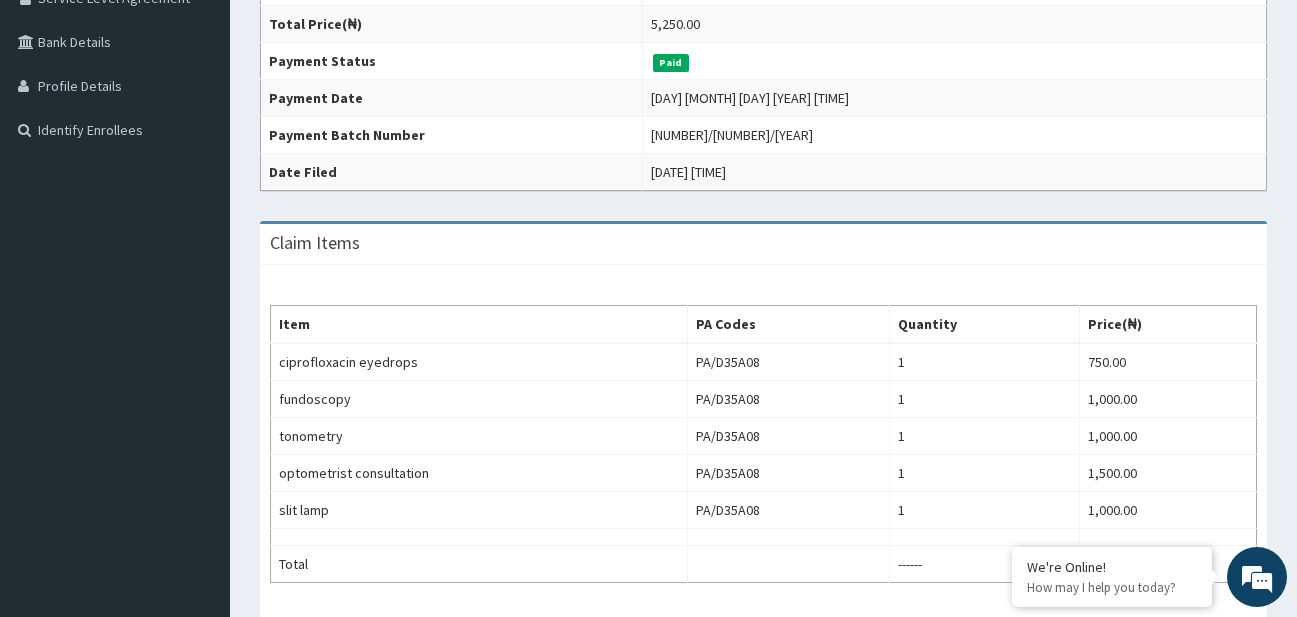 click on "Price(₦)" at bounding box center [1167, 325] 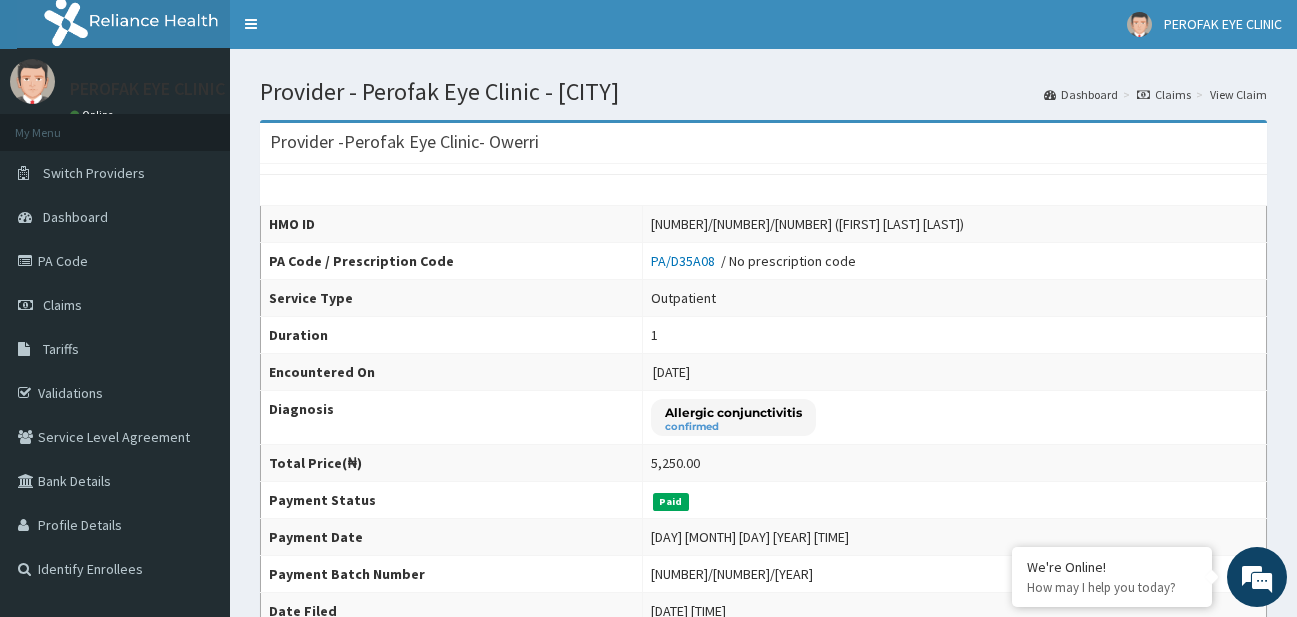 scroll, scrollTop: 0, scrollLeft: 0, axis: both 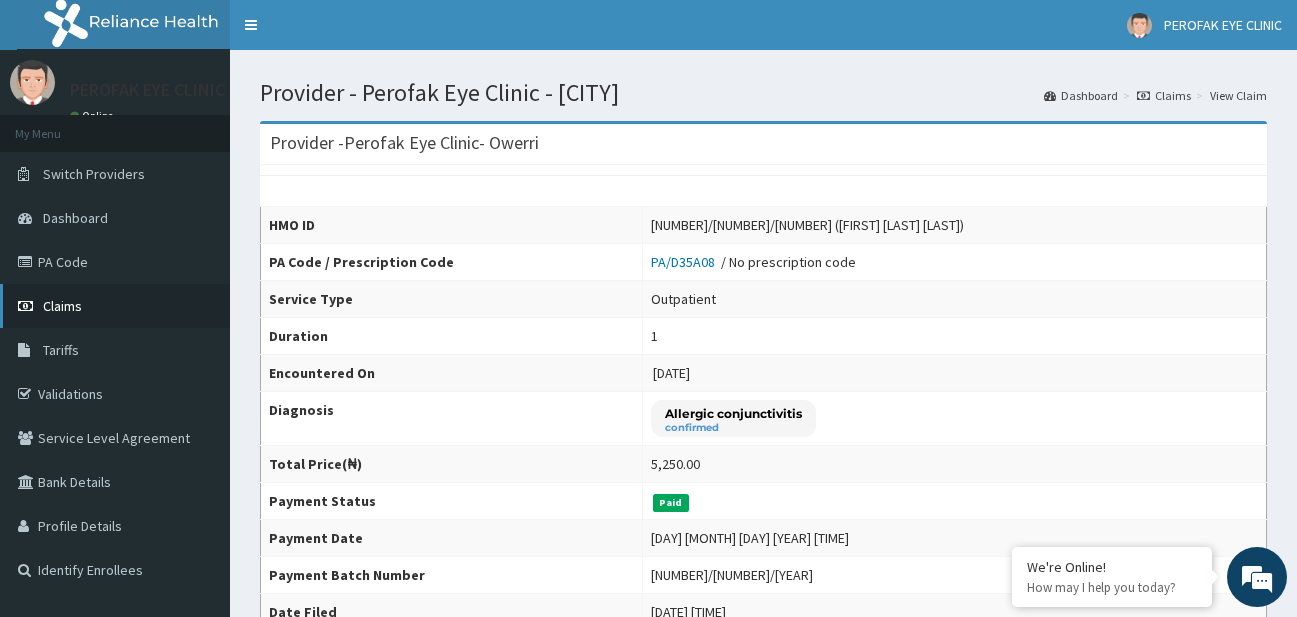 click on "Claims" at bounding box center [115, 306] 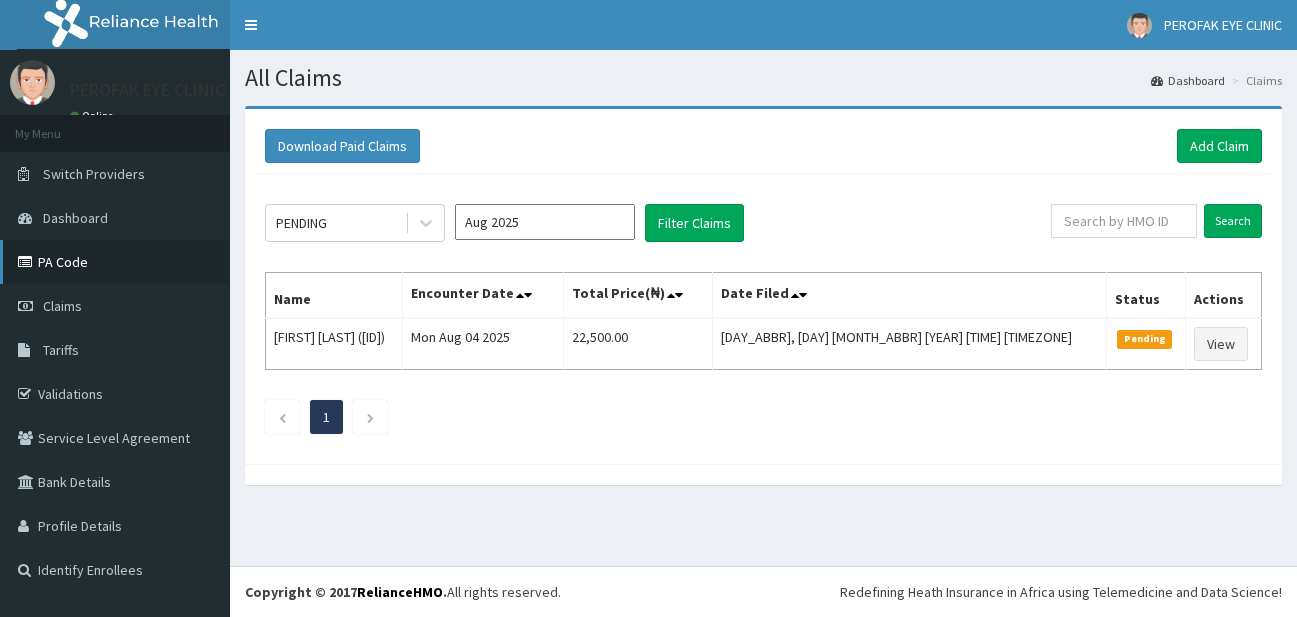 scroll, scrollTop: 0, scrollLeft: 0, axis: both 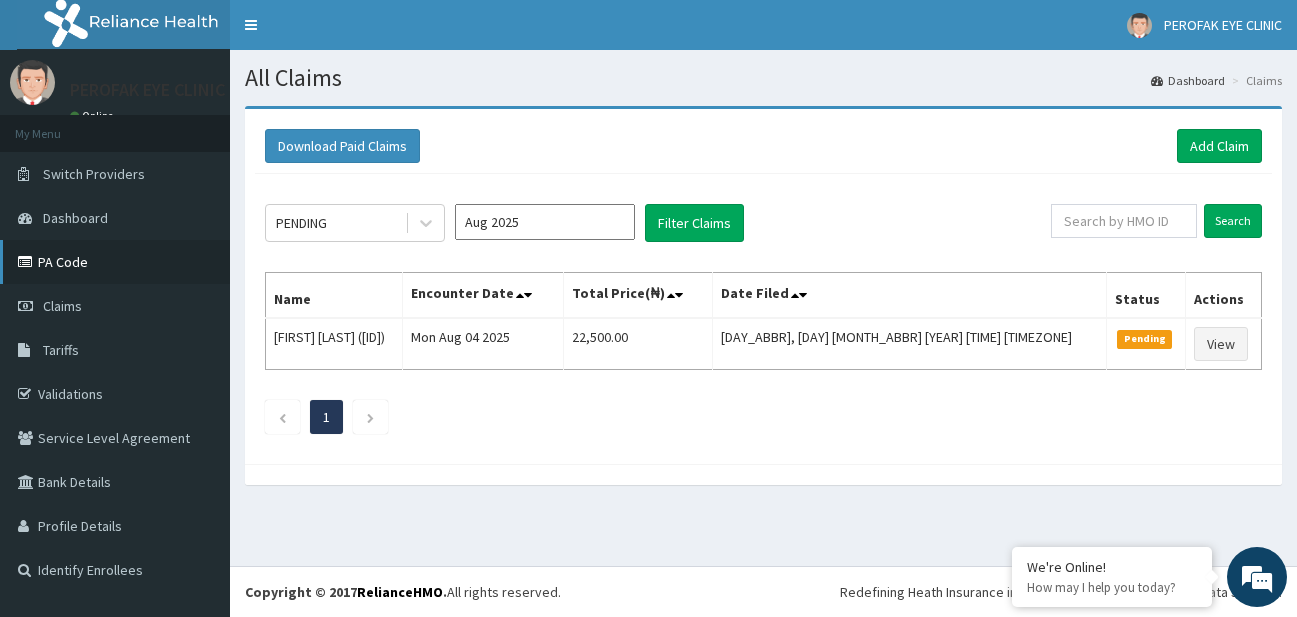 click on "PA Code" at bounding box center [115, 262] 